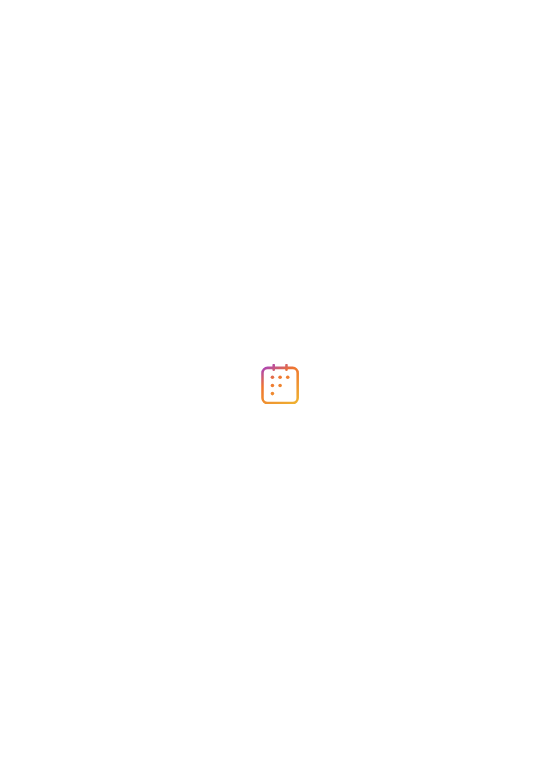 scroll, scrollTop: 0, scrollLeft: 0, axis: both 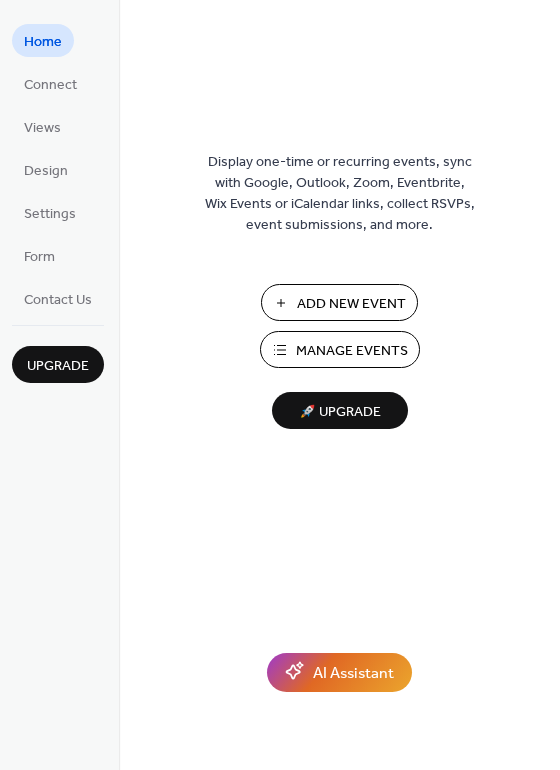 click on "Manage Events" at bounding box center [352, 351] 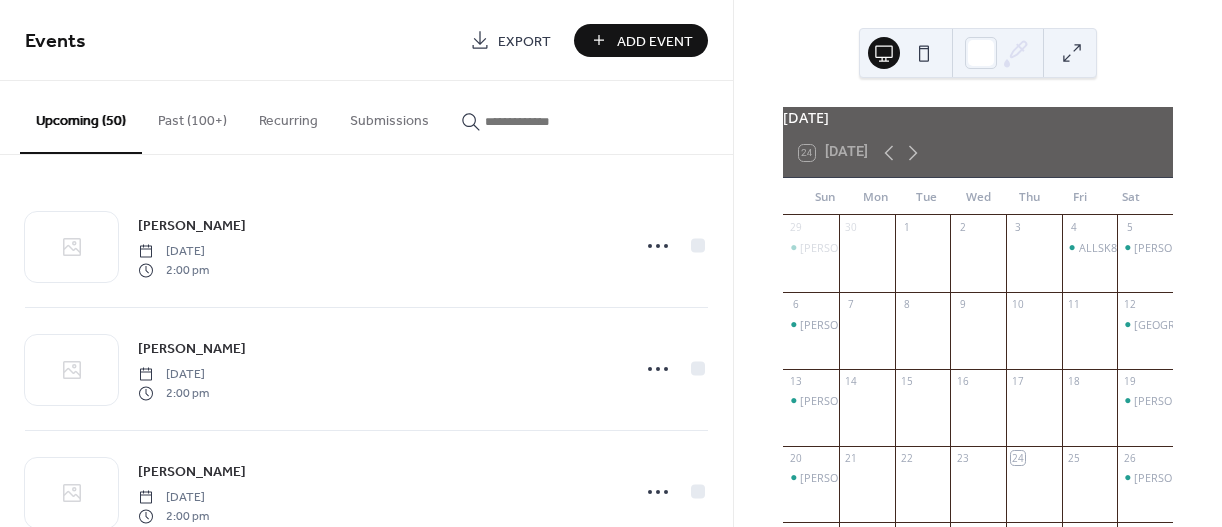 scroll, scrollTop: 0, scrollLeft: 0, axis: both 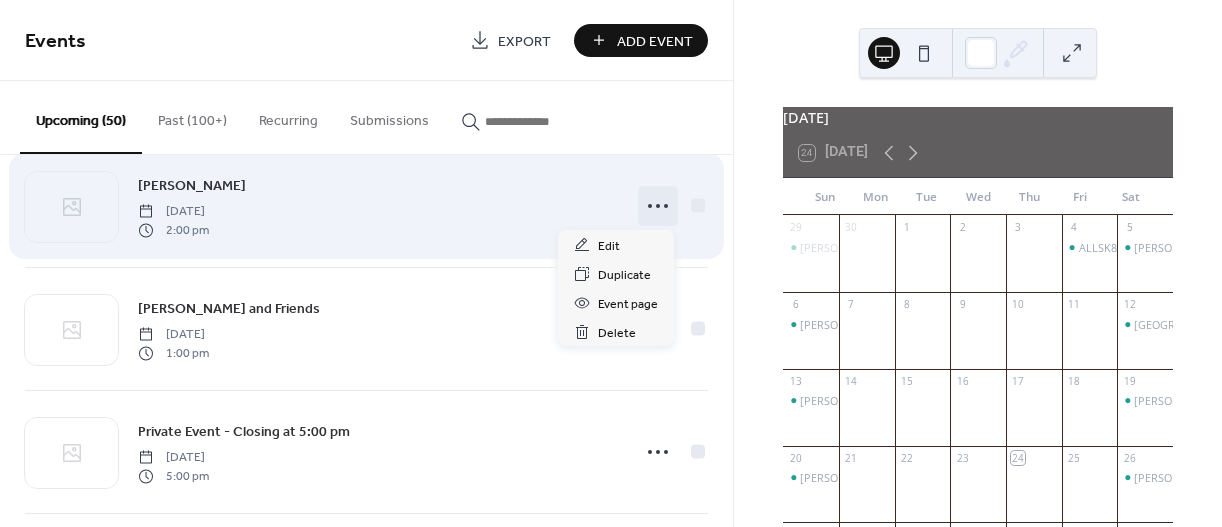 click 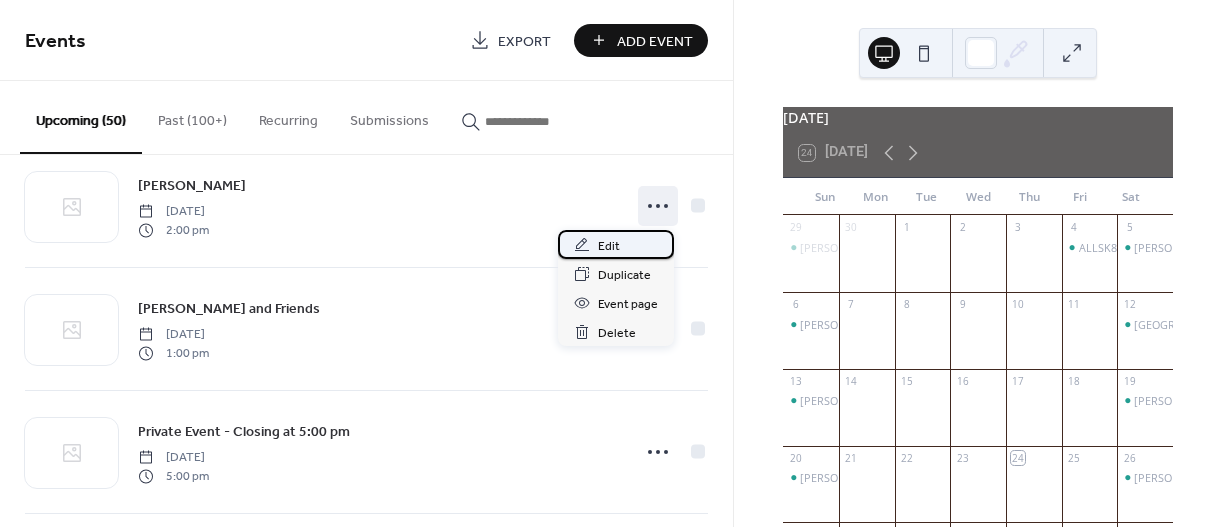 click on "Edit" at bounding box center [616, 244] 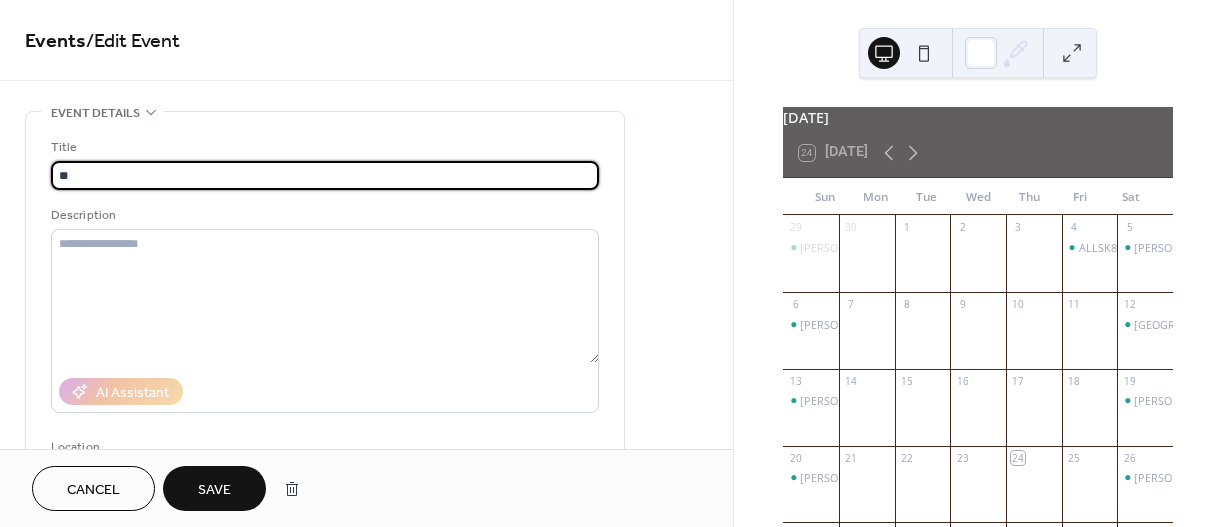 type on "*" 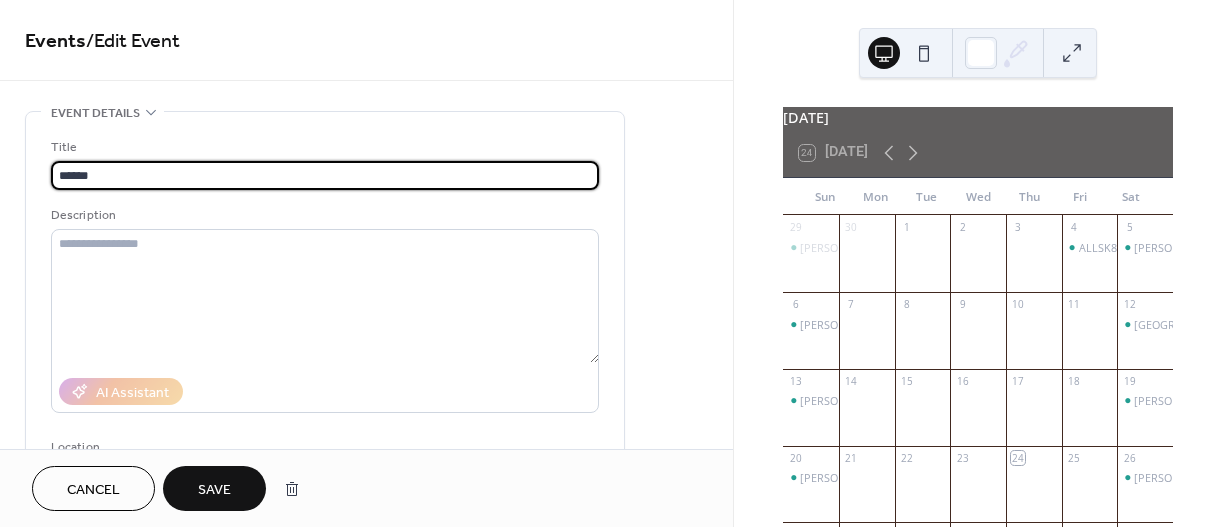 type on "**********" 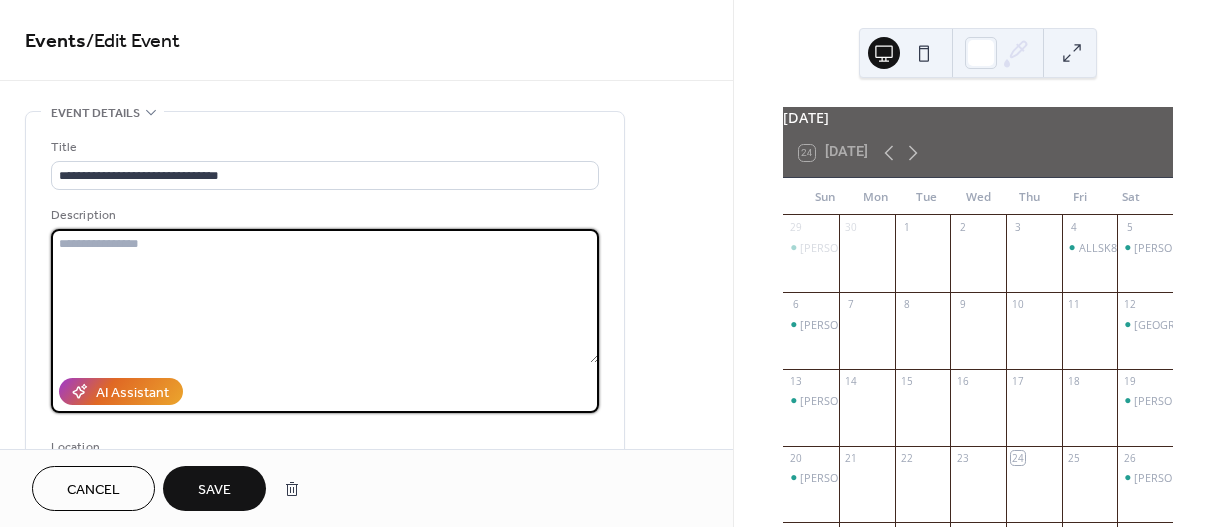 click on "**********" at bounding box center [366, 720] 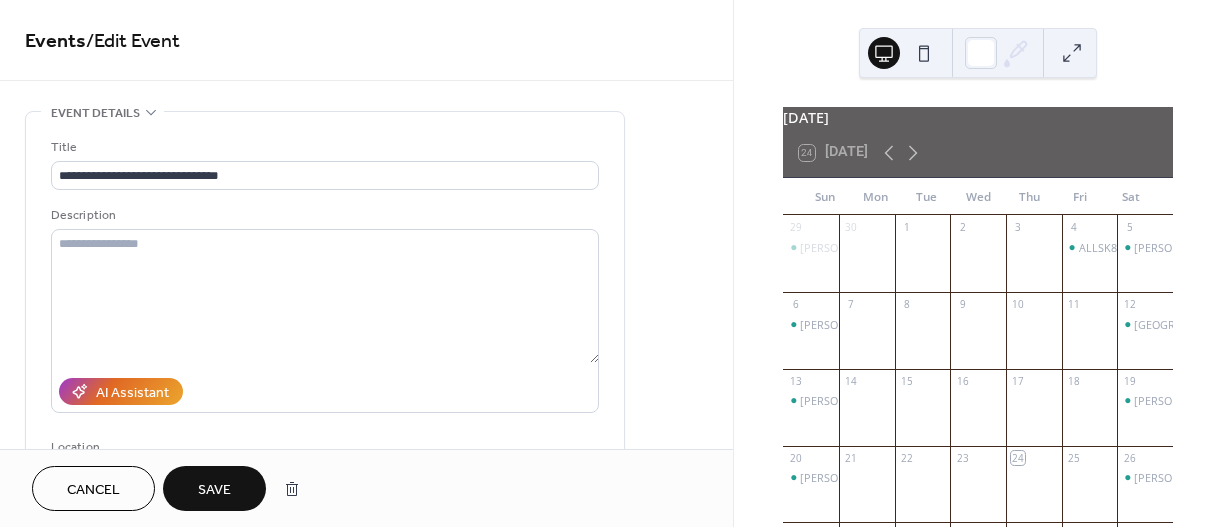 click on "Save" at bounding box center (214, 490) 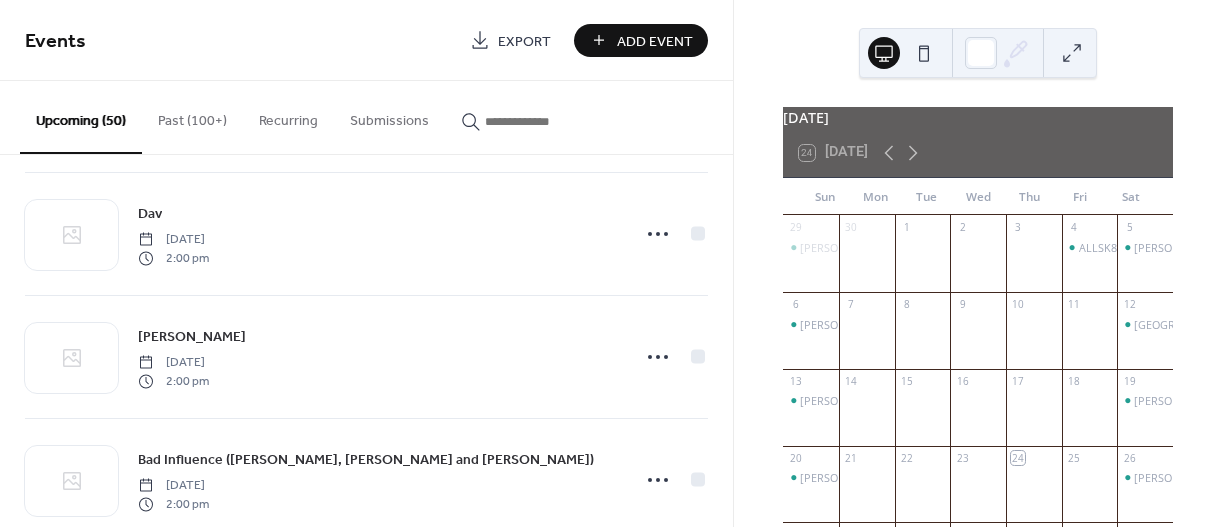 scroll, scrollTop: 1000, scrollLeft: 0, axis: vertical 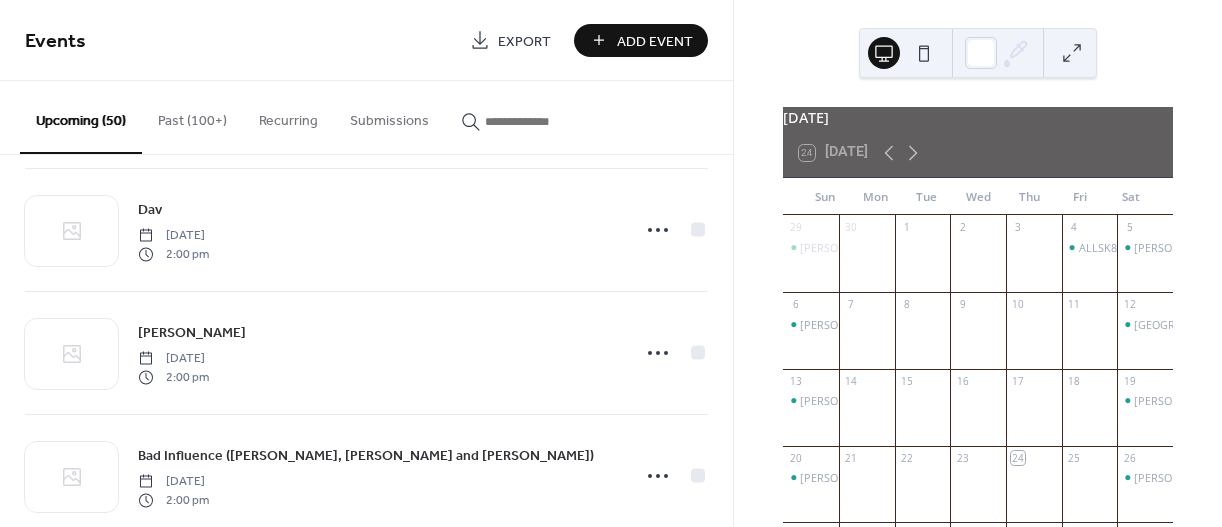 click on "Dav" at bounding box center (150, 210) 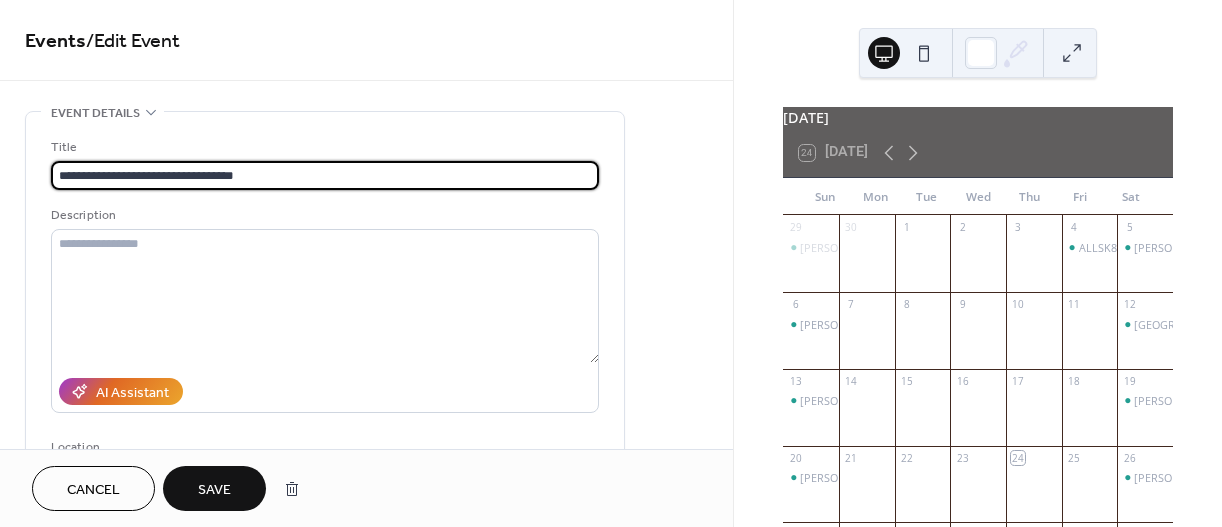 type on "**********" 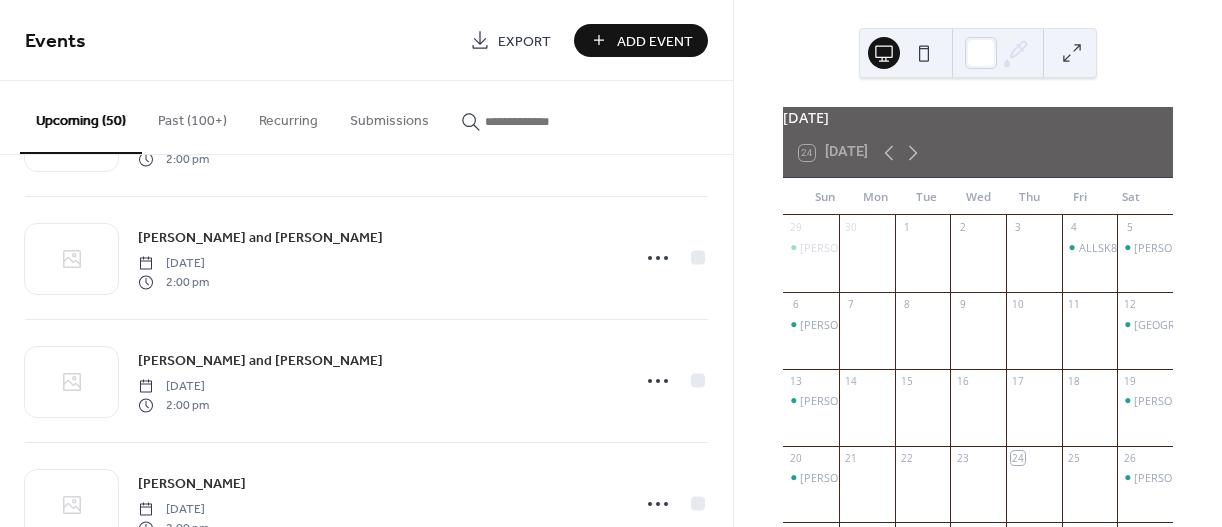 scroll, scrollTop: 900, scrollLeft: 0, axis: vertical 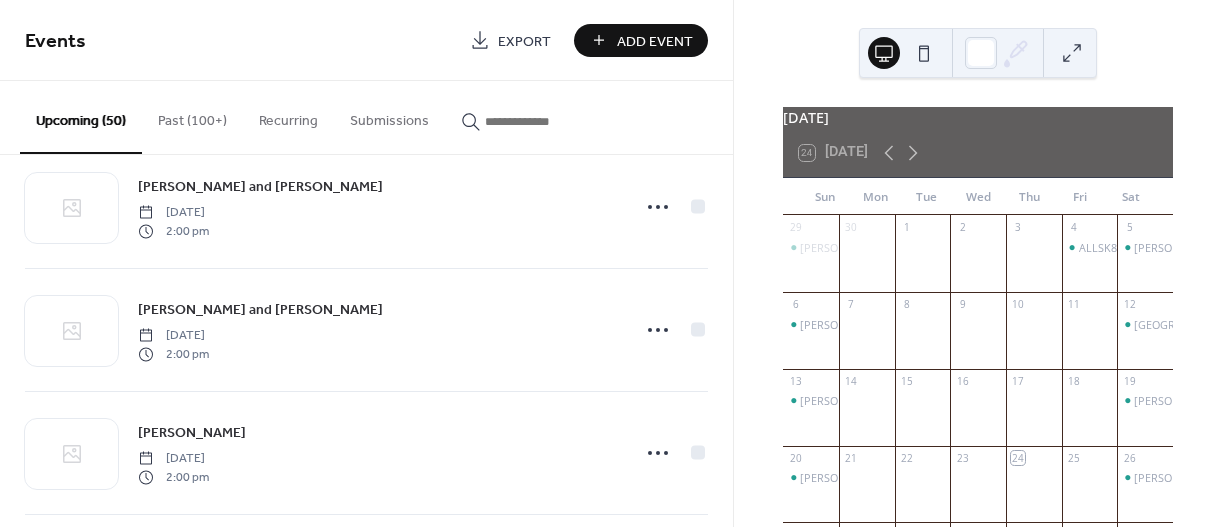 click on "Add Event" at bounding box center [655, 41] 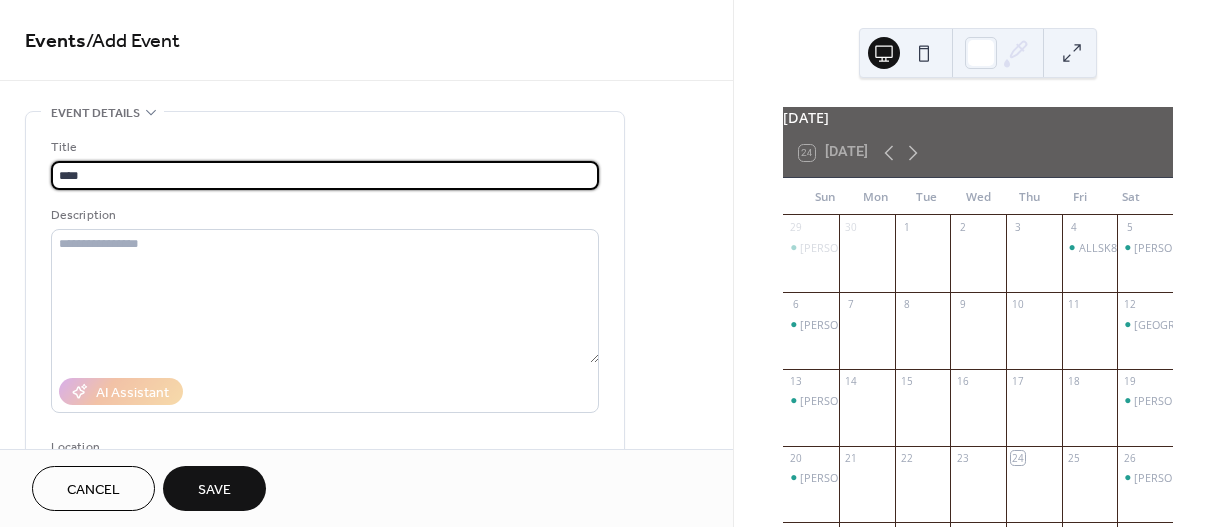 type on "**********" 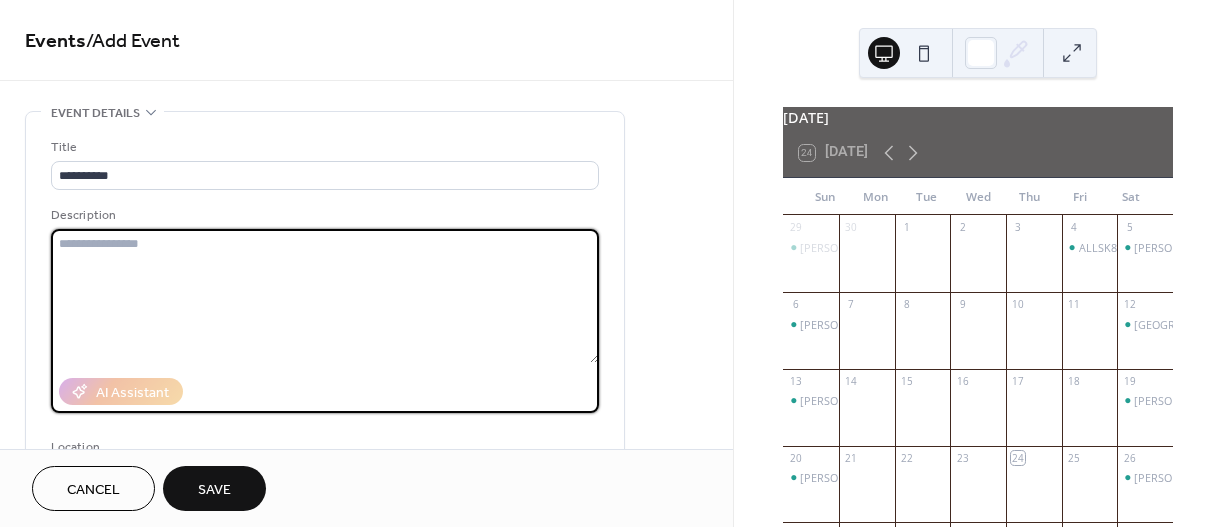 click on "**********" at bounding box center [366, 720] 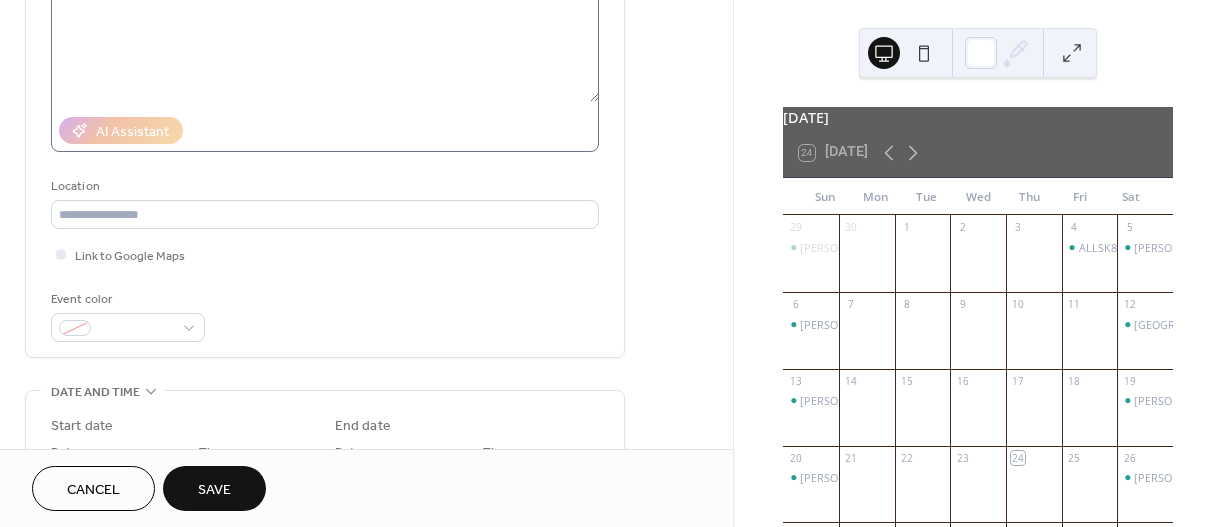 scroll, scrollTop: 300, scrollLeft: 0, axis: vertical 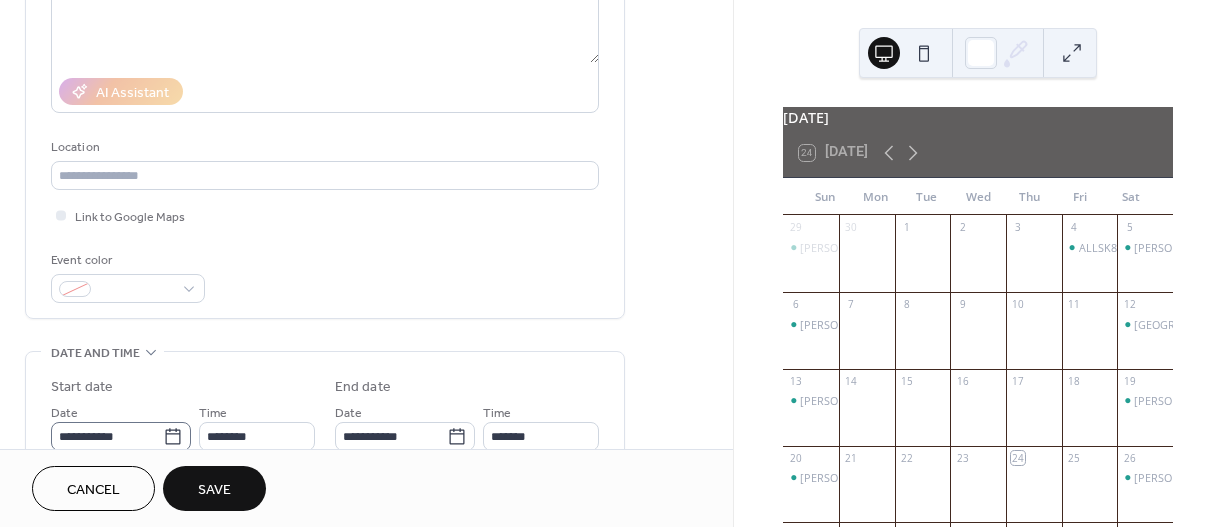 click 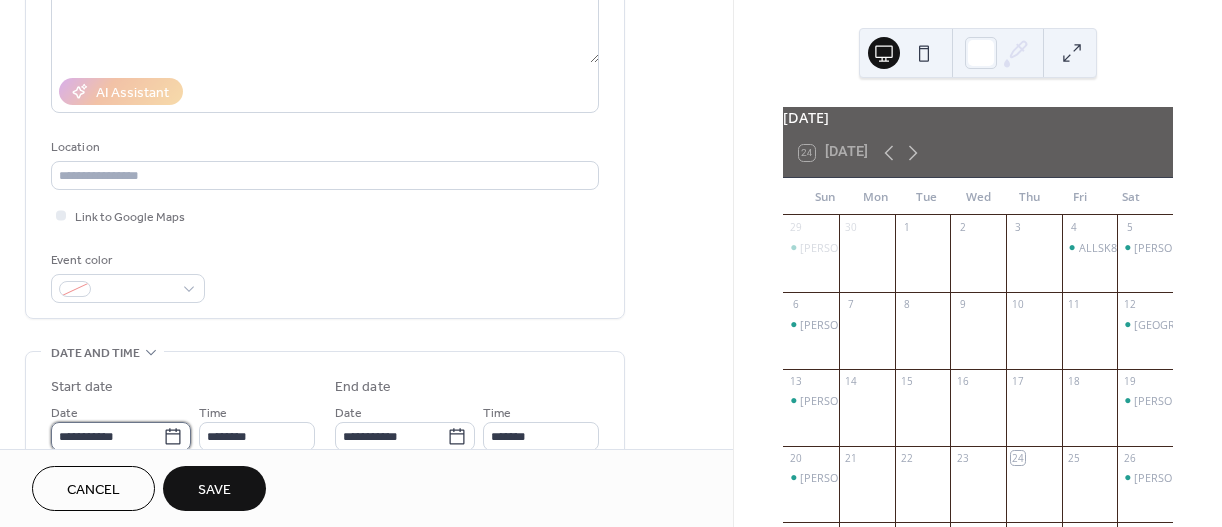click on "**********" at bounding box center (107, 436) 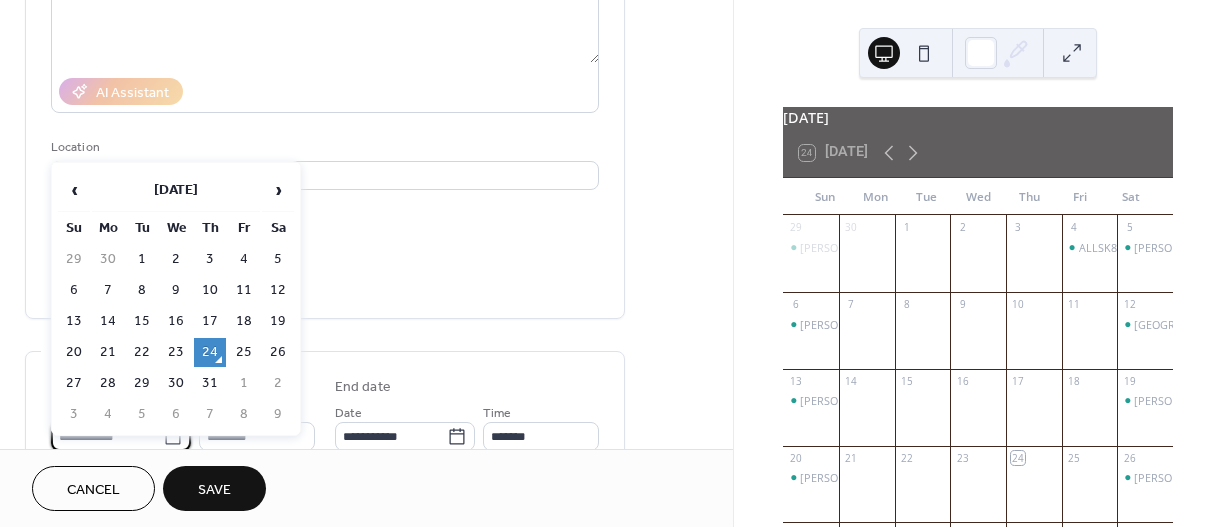 scroll, scrollTop: 302, scrollLeft: 0, axis: vertical 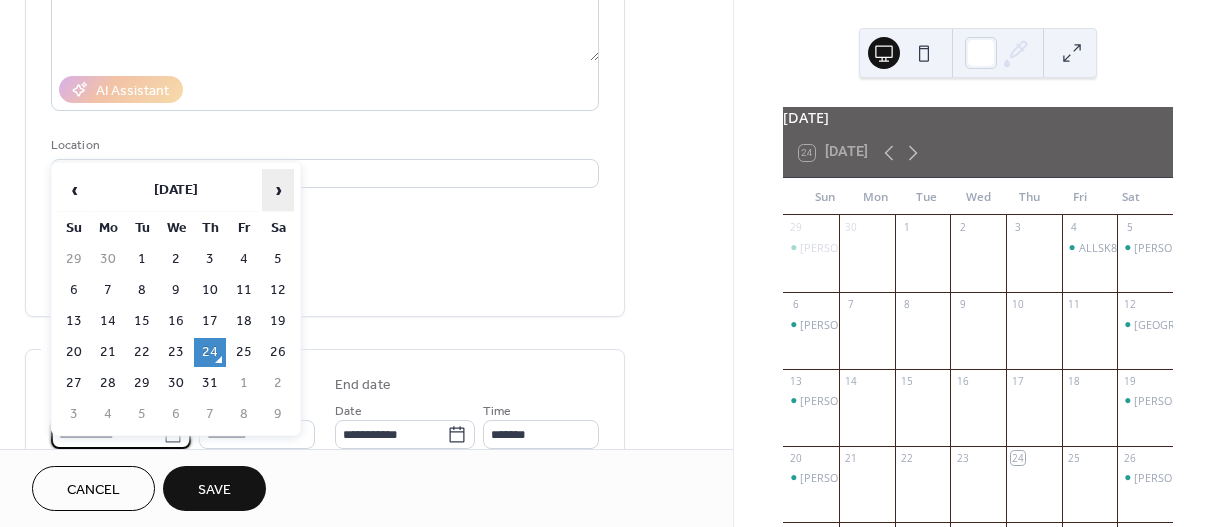 click on "›" at bounding box center (278, 190) 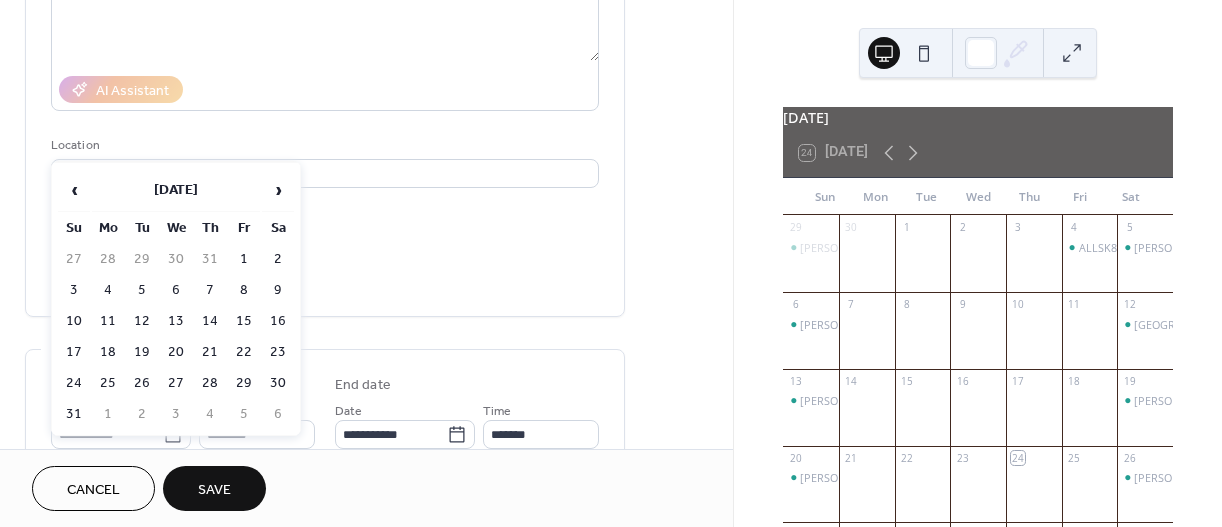 click on "**********" at bounding box center (325, 68) 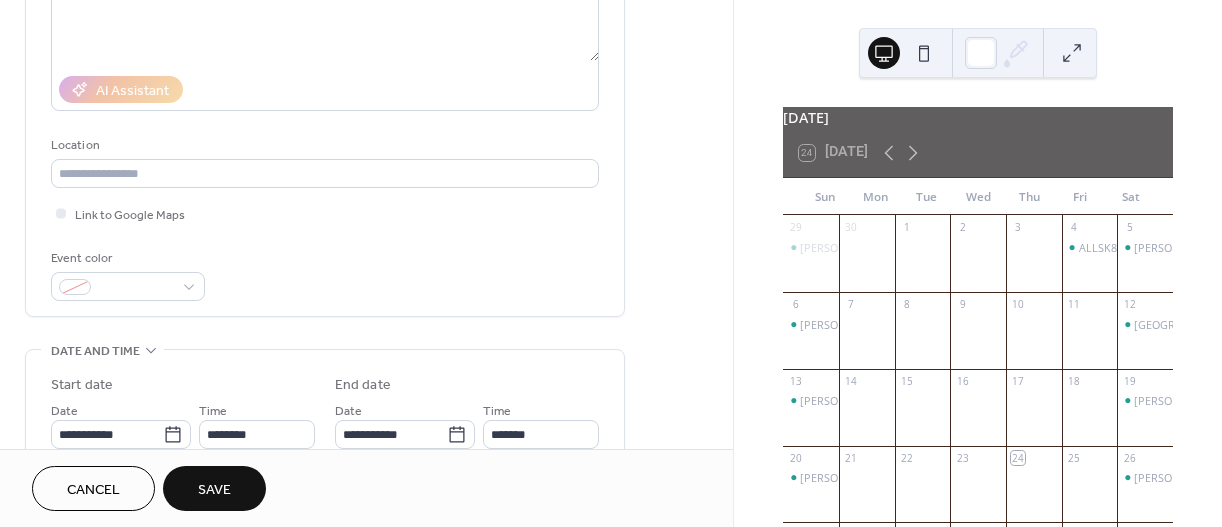 click on "**********" at bounding box center (366, 418) 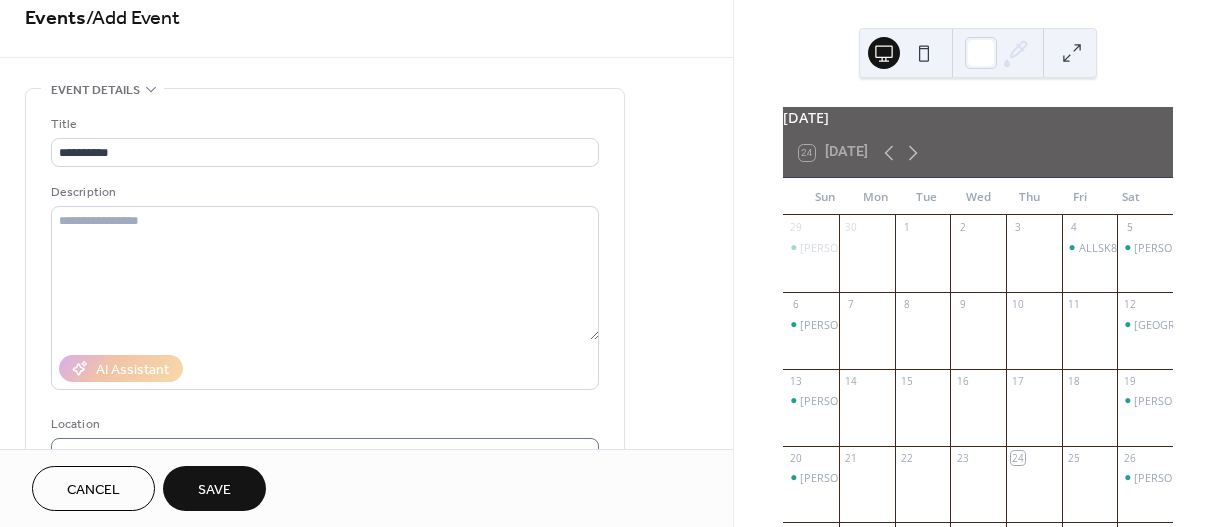 scroll, scrollTop: 0, scrollLeft: 0, axis: both 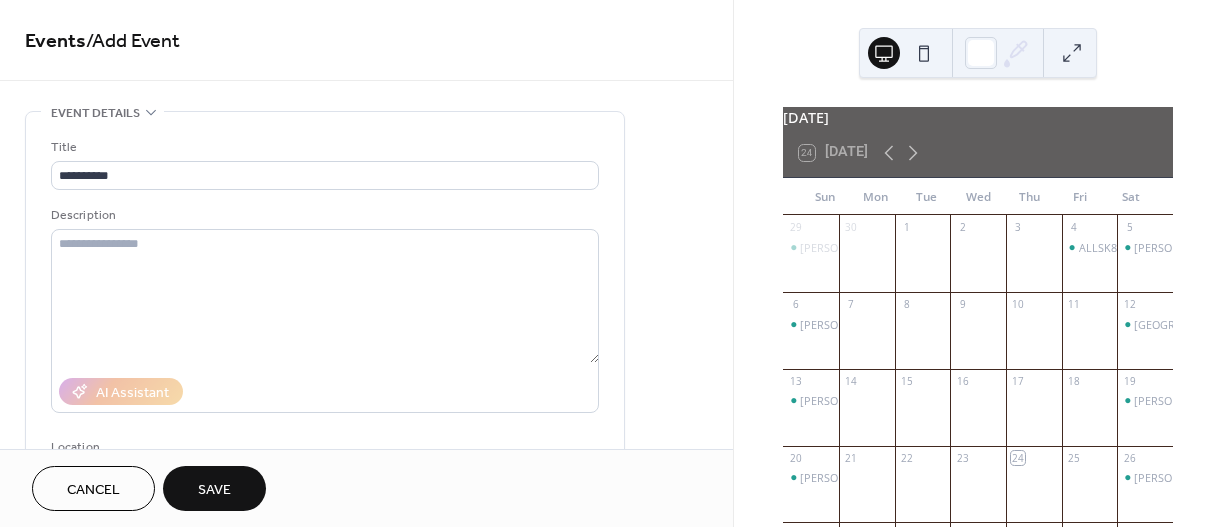 click on "Cancel" at bounding box center (93, 490) 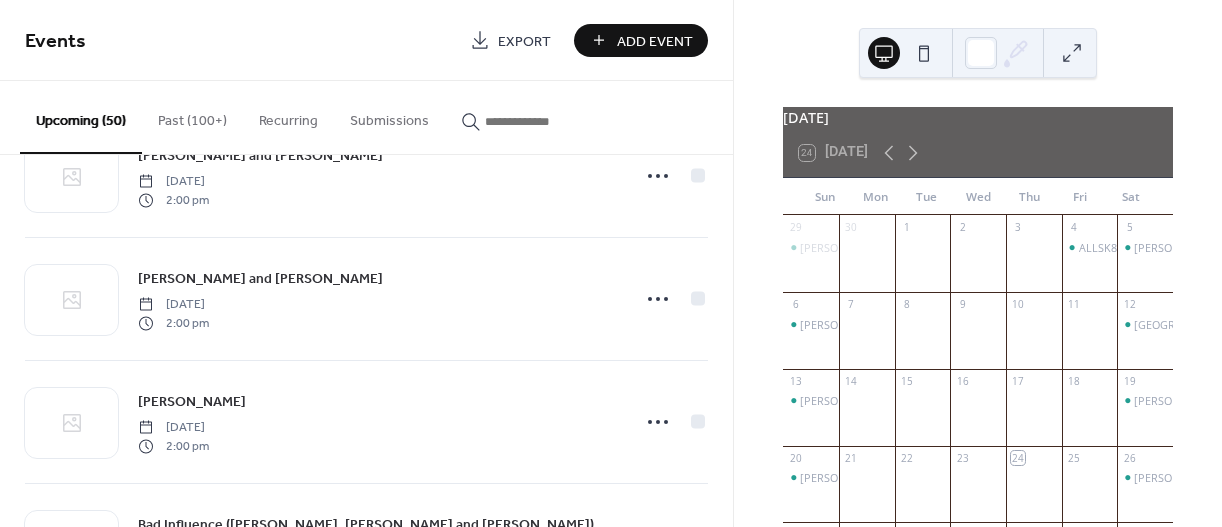 scroll, scrollTop: 900, scrollLeft: 0, axis: vertical 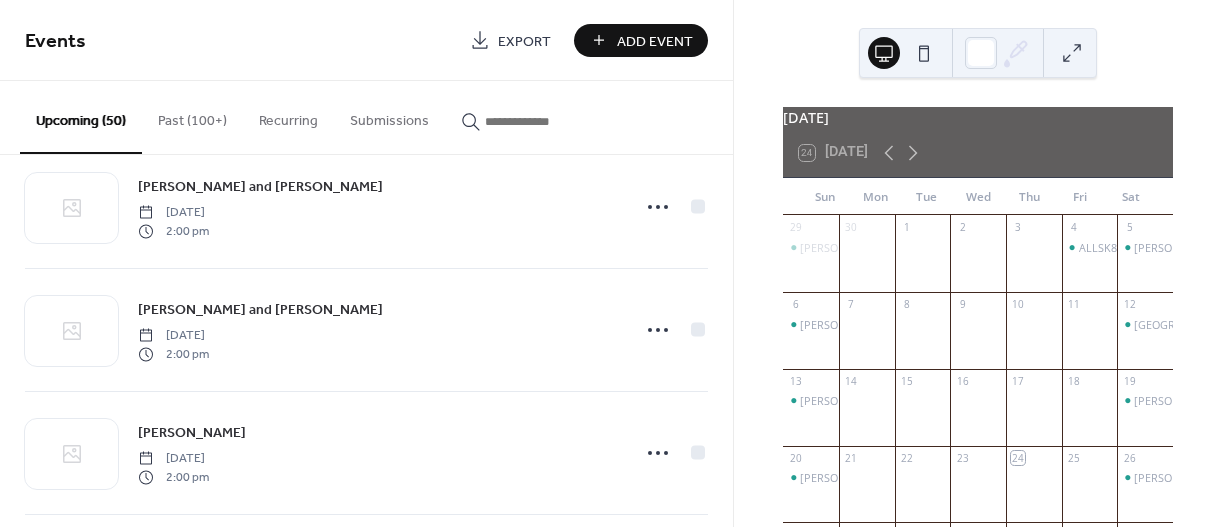 click on "Add Event" at bounding box center (655, 41) 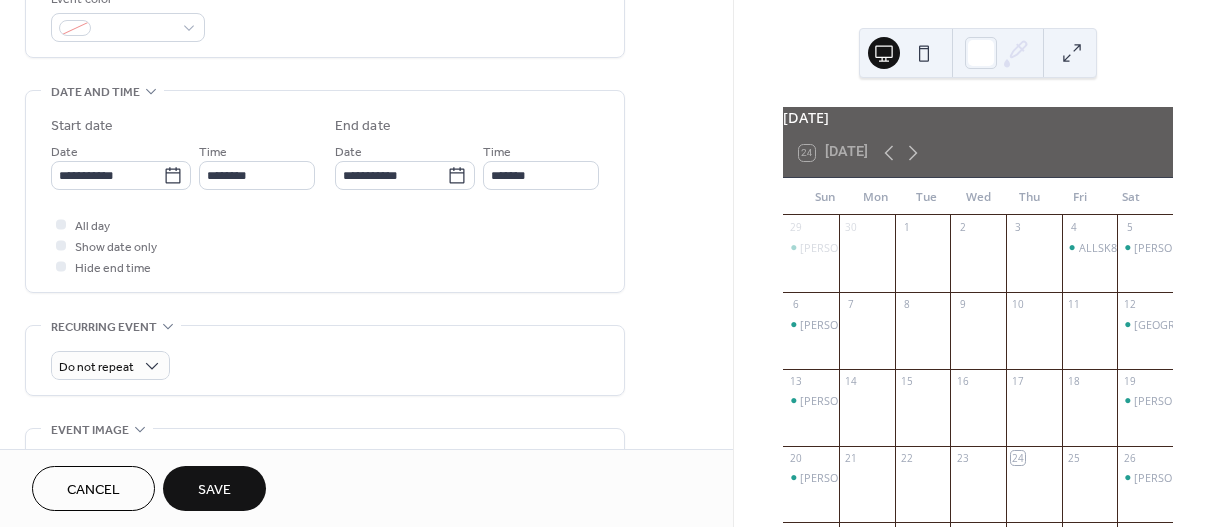 scroll, scrollTop: 600, scrollLeft: 0, axis: vertical 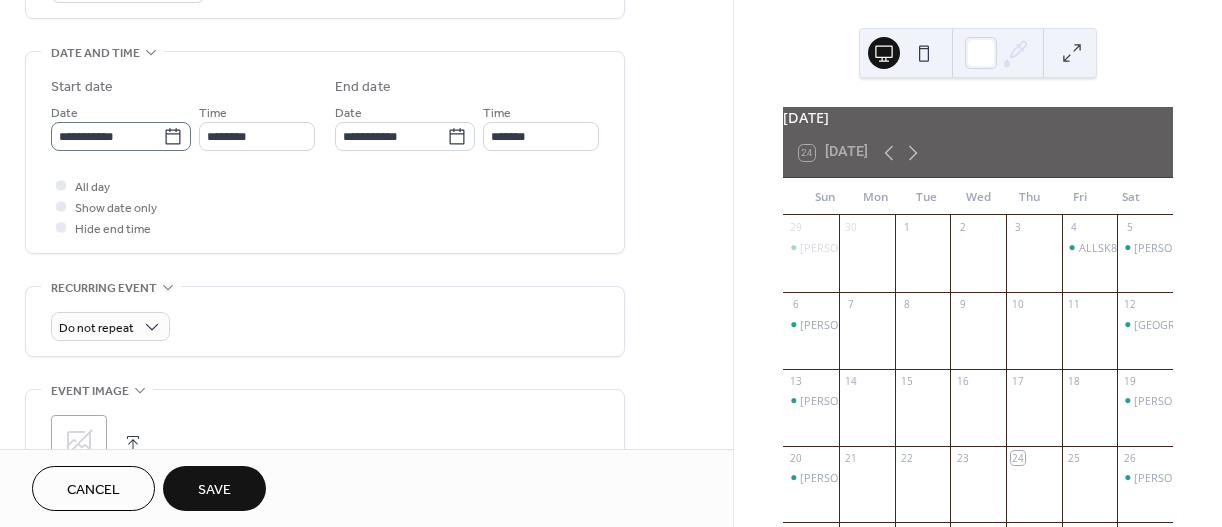 type on "**********" 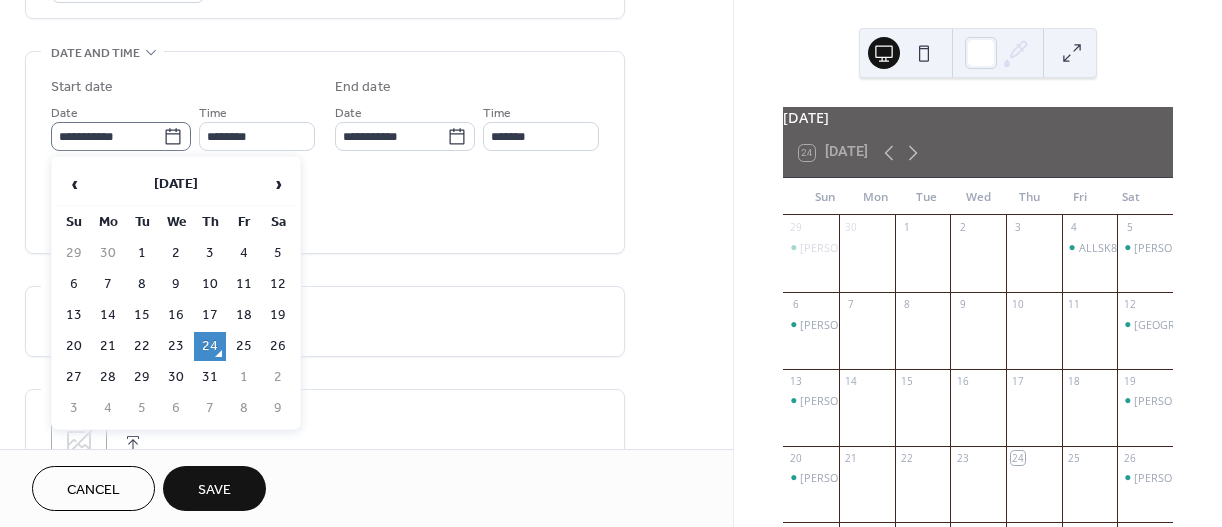 click 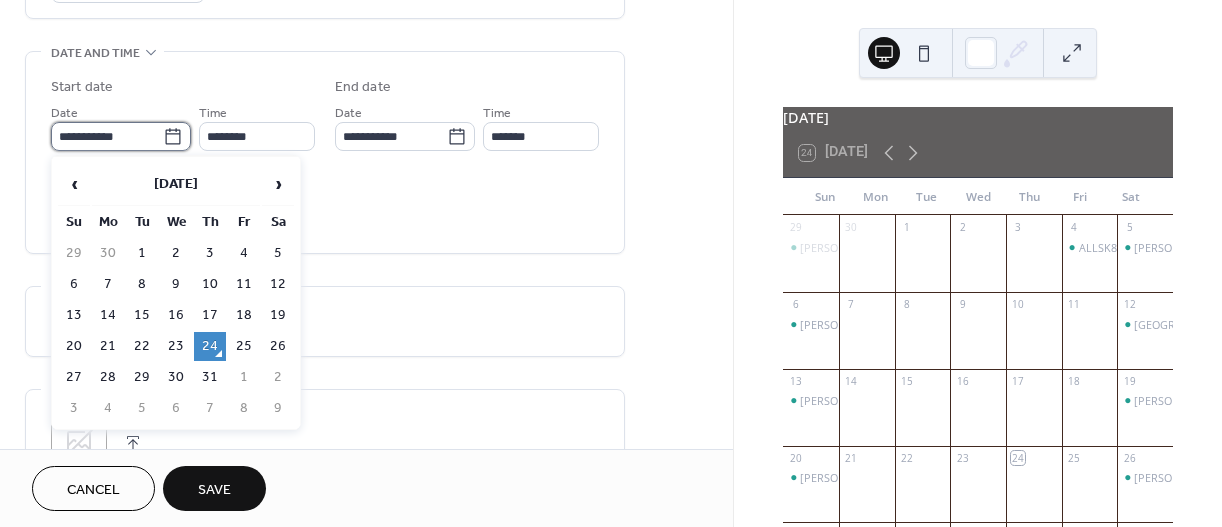 click on "**********" at bounding box center (107, 136) 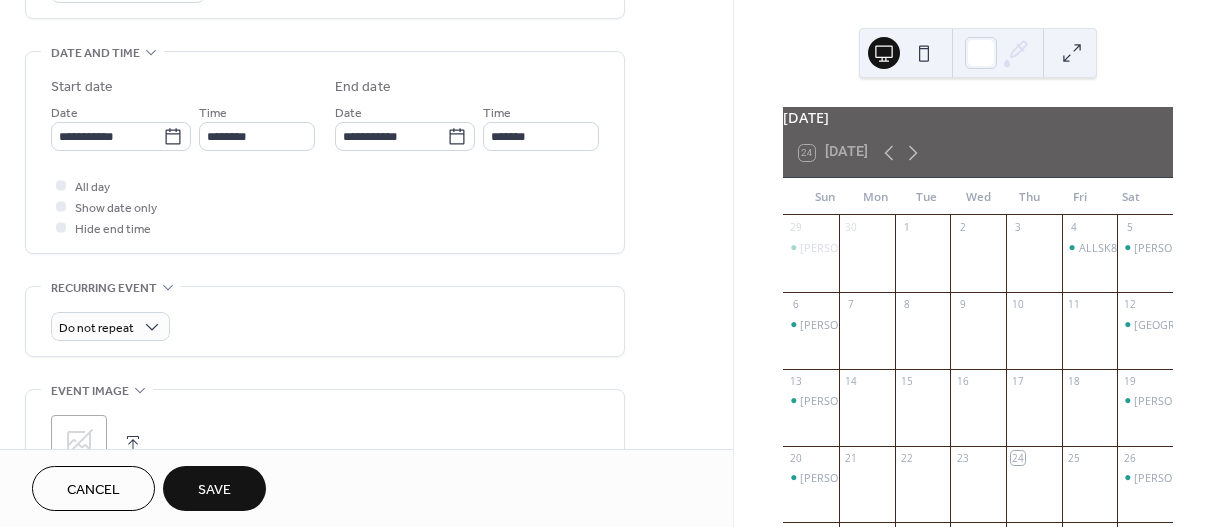 click on "Cancel" at bounding box center [93, 490] 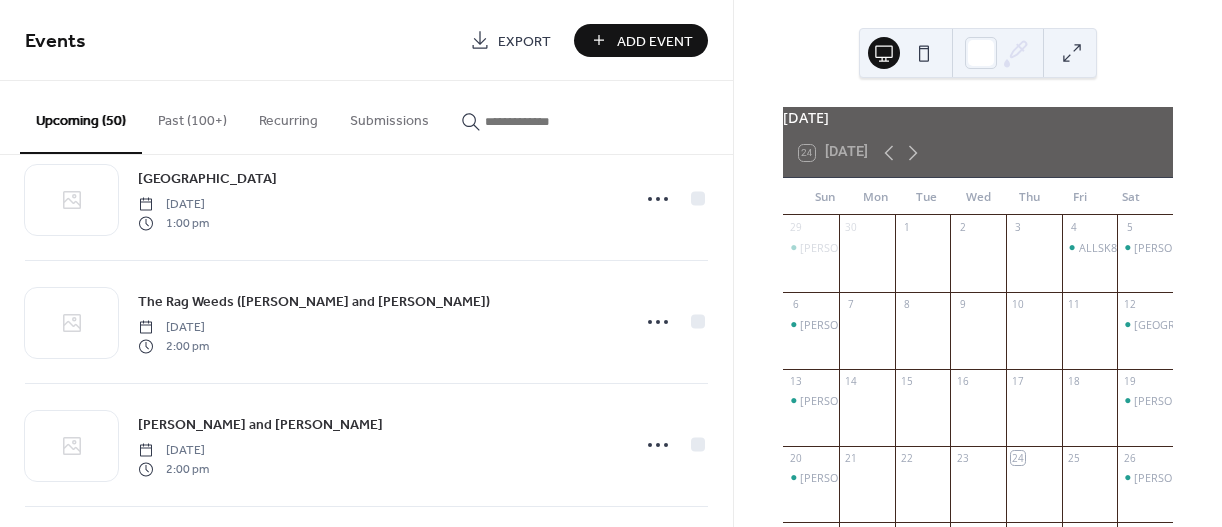 scroll, scrollTop: 1800, scrollLeft: 0, axis: vertical 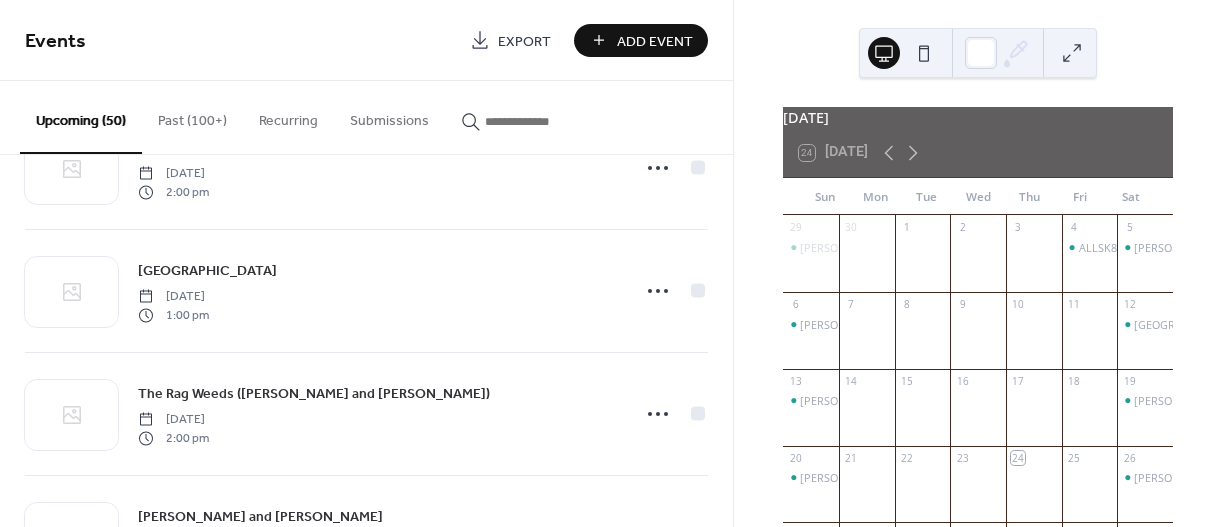 click on "Add Event" at bounding box center (655, 41) 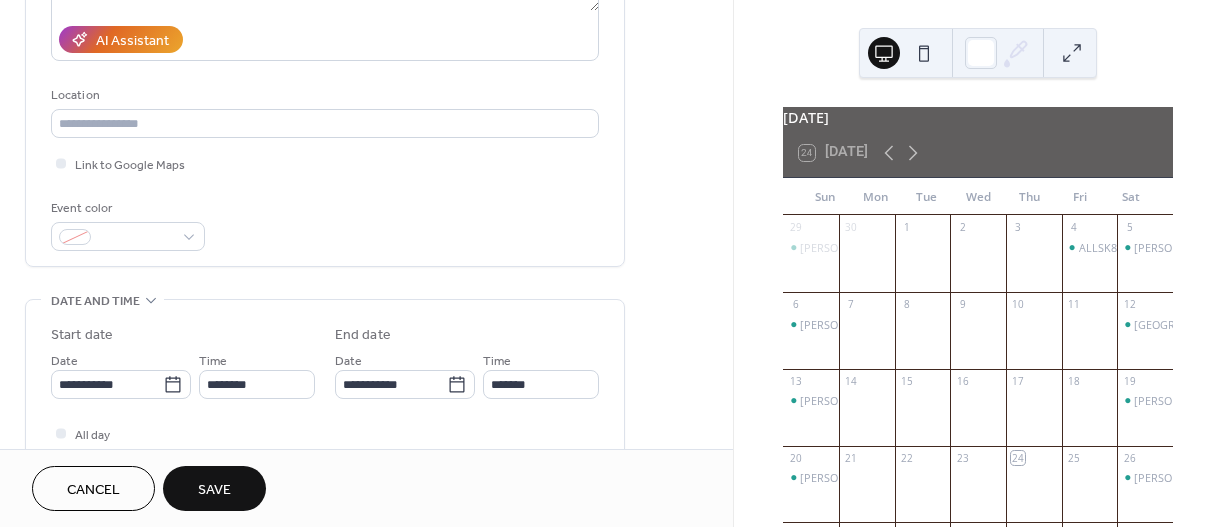scroll, scrollTop: 500, scrollLeft: 0, axis: vertical 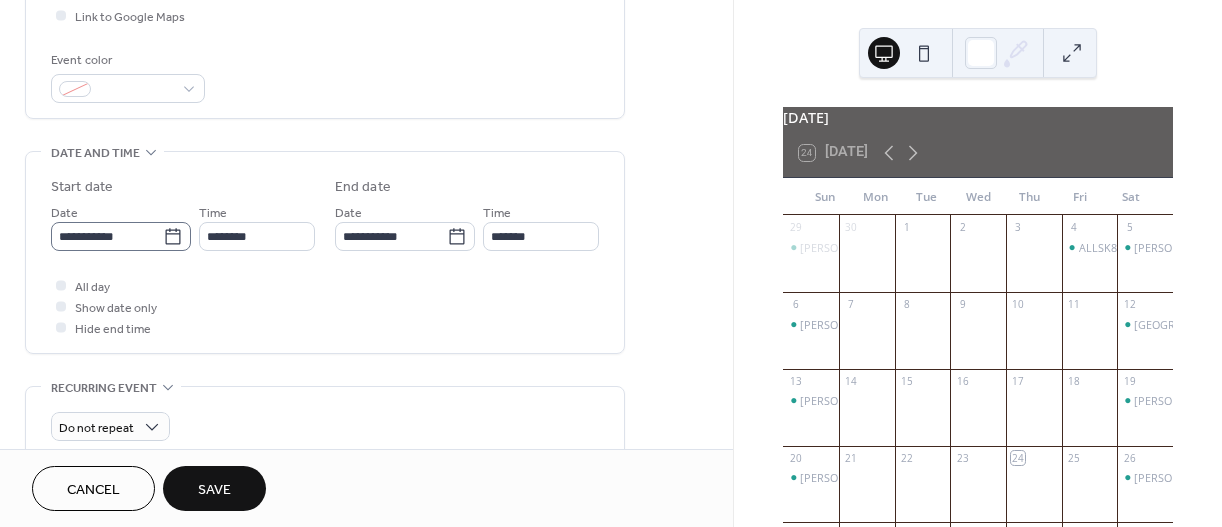 type on "**********" 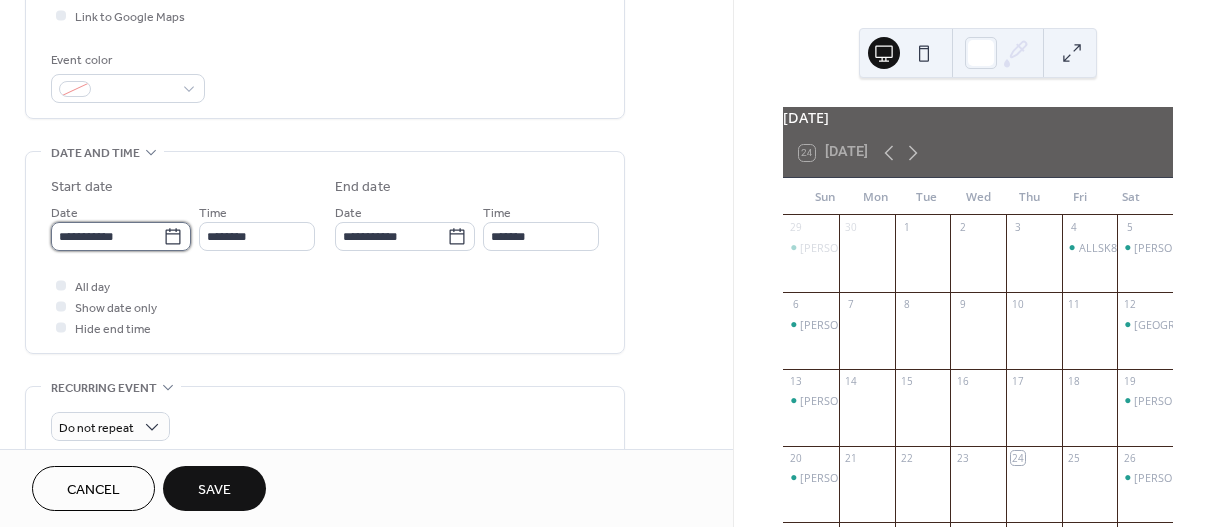 click on "**********" at bounding box center (107, 236) 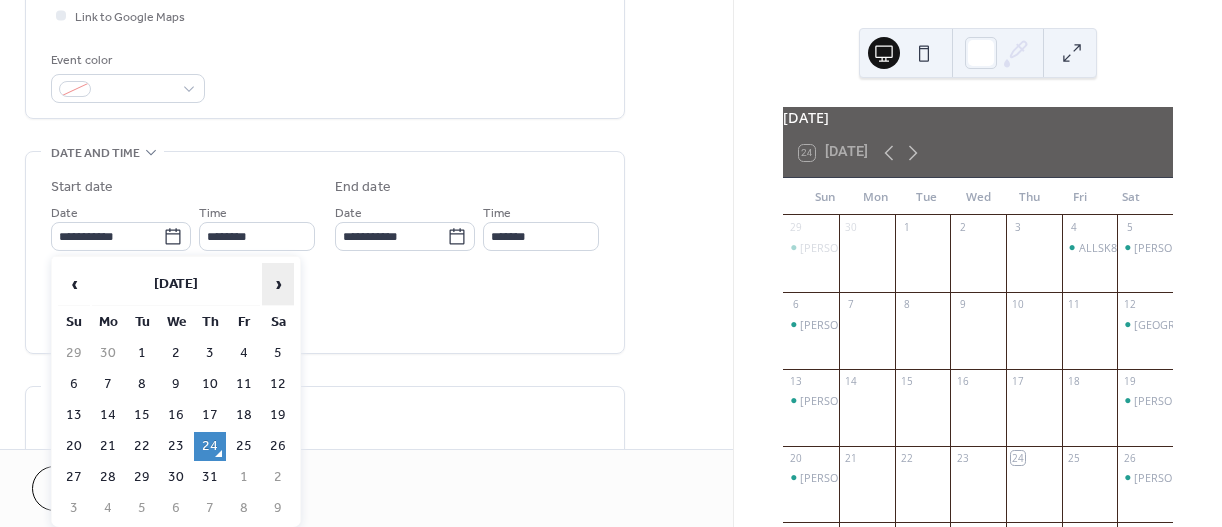 click on "›" at bounding box center [278, 284] 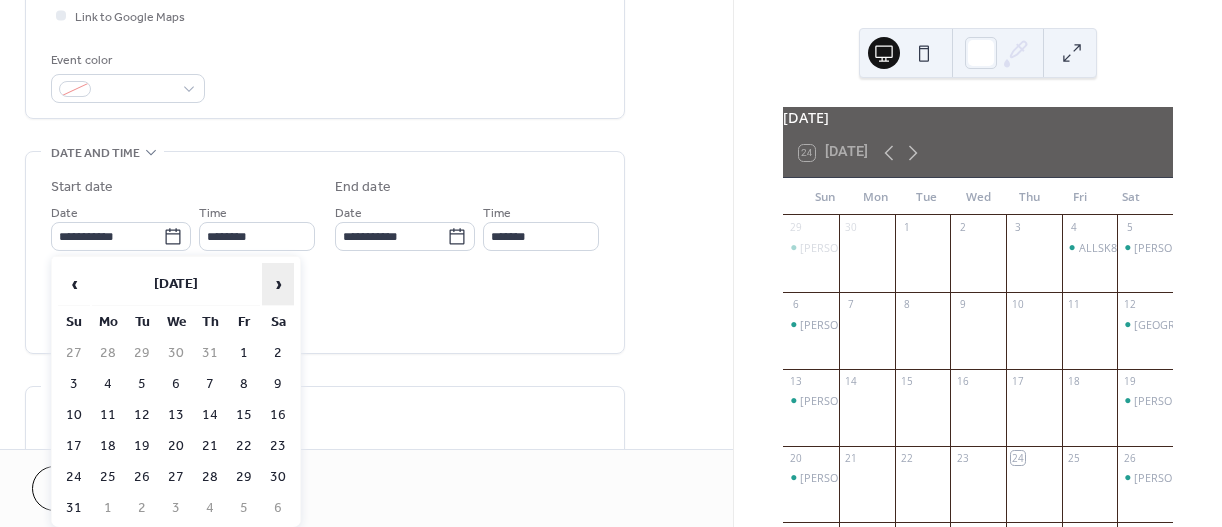 click on "›" at bounding box center [278, 284] 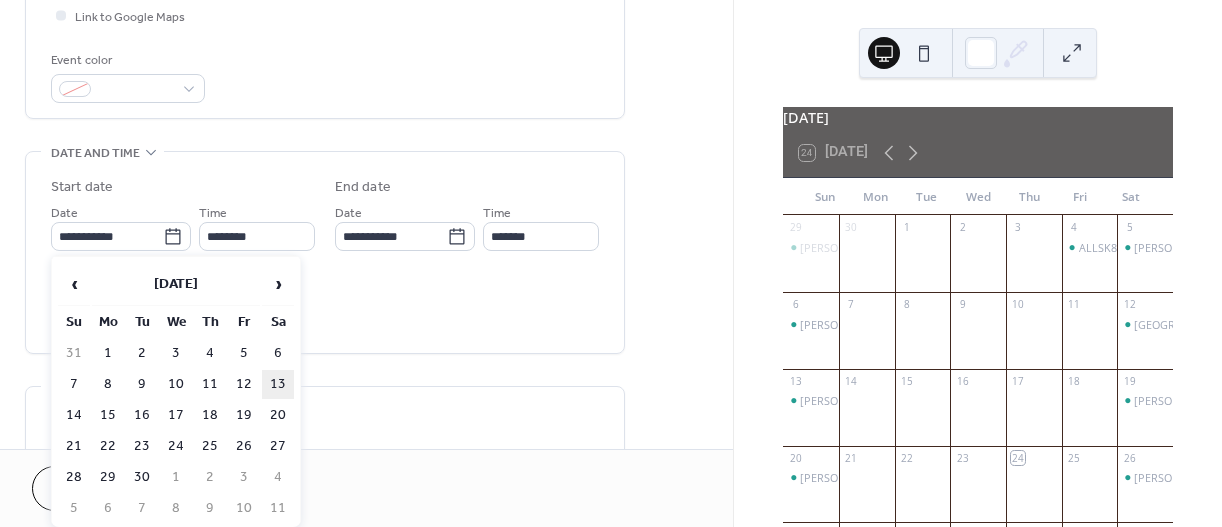 click on "13" at bounding box center [278, 384] 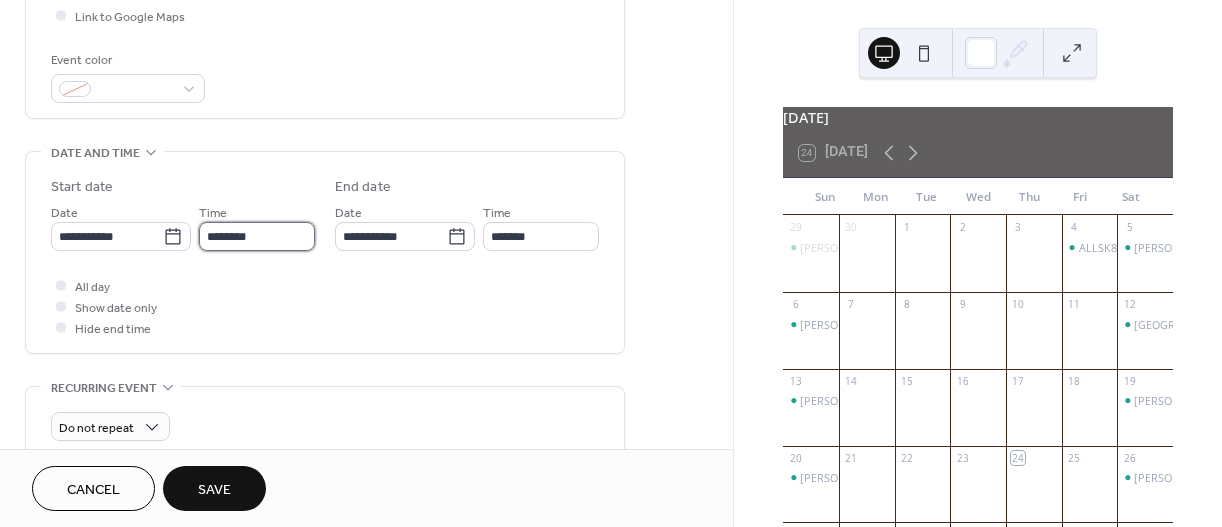 click on "********" at bounding box center [257, 236] 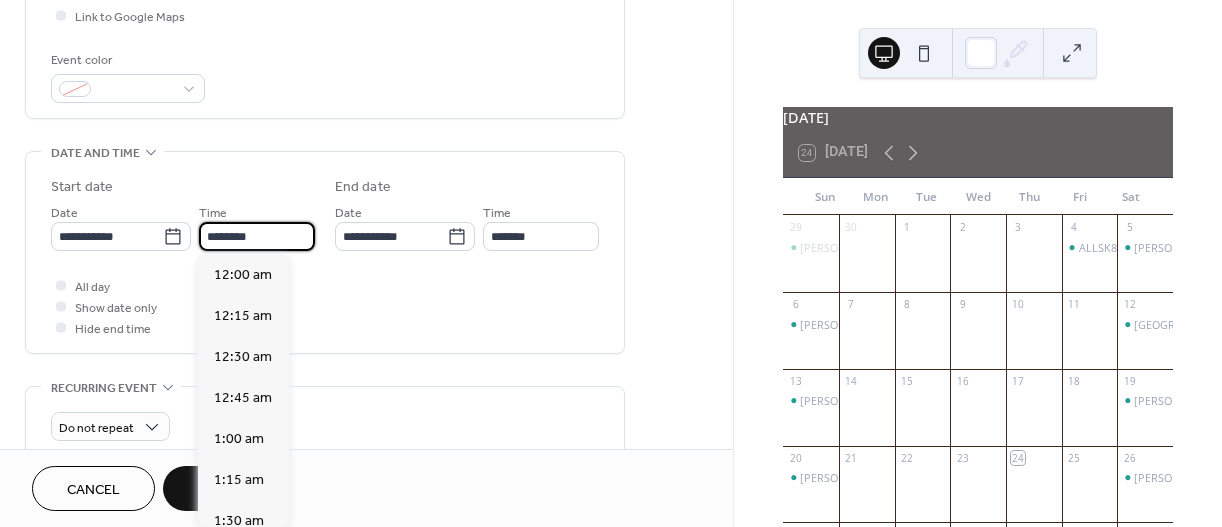 scroll, scrollTop: 1968, scrollLeft: 0, axis: vertical 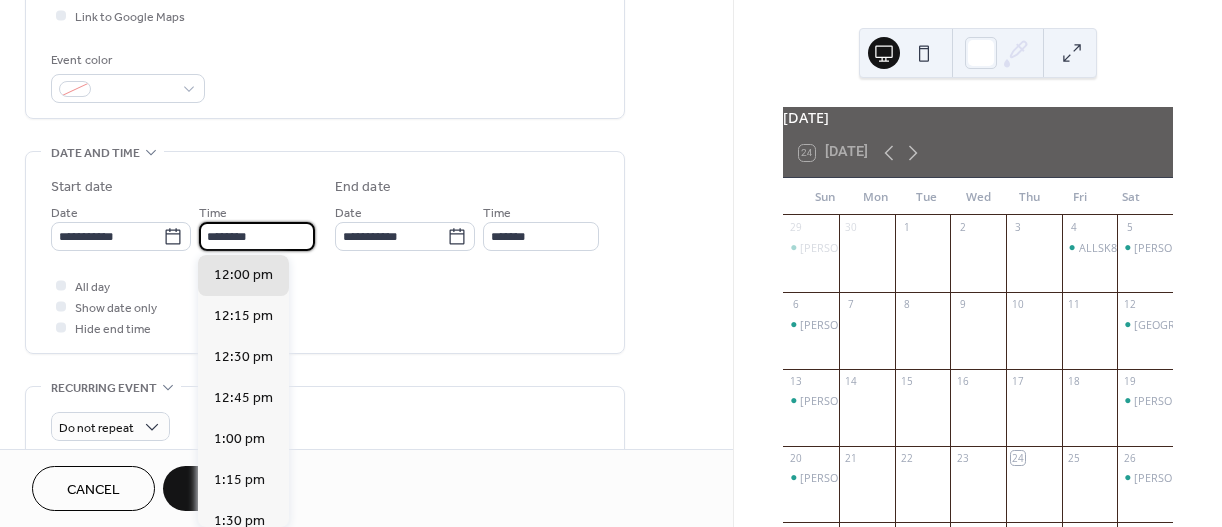 type on "*******" 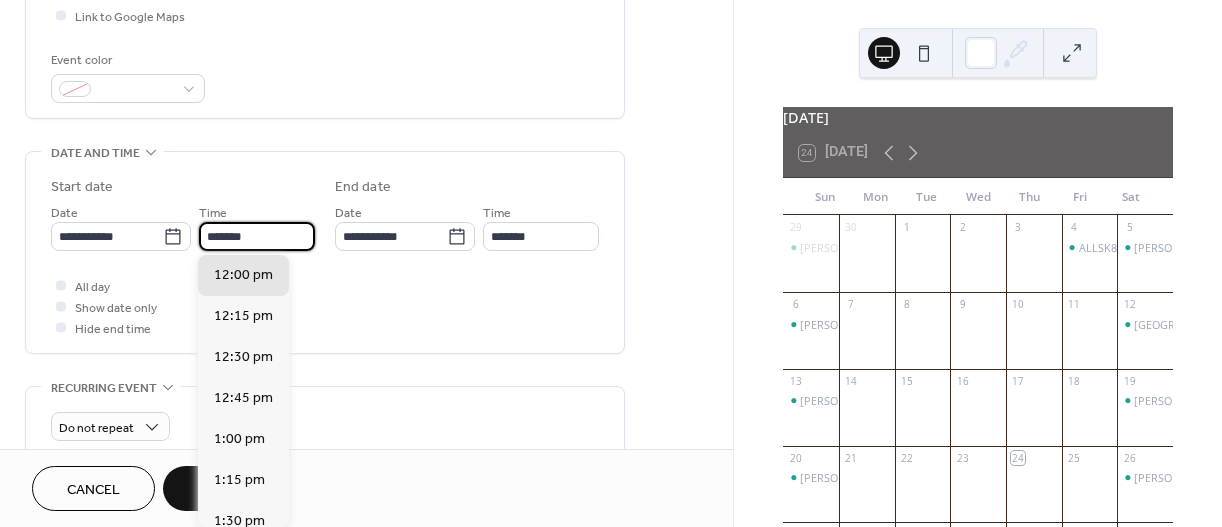 type on "**********" 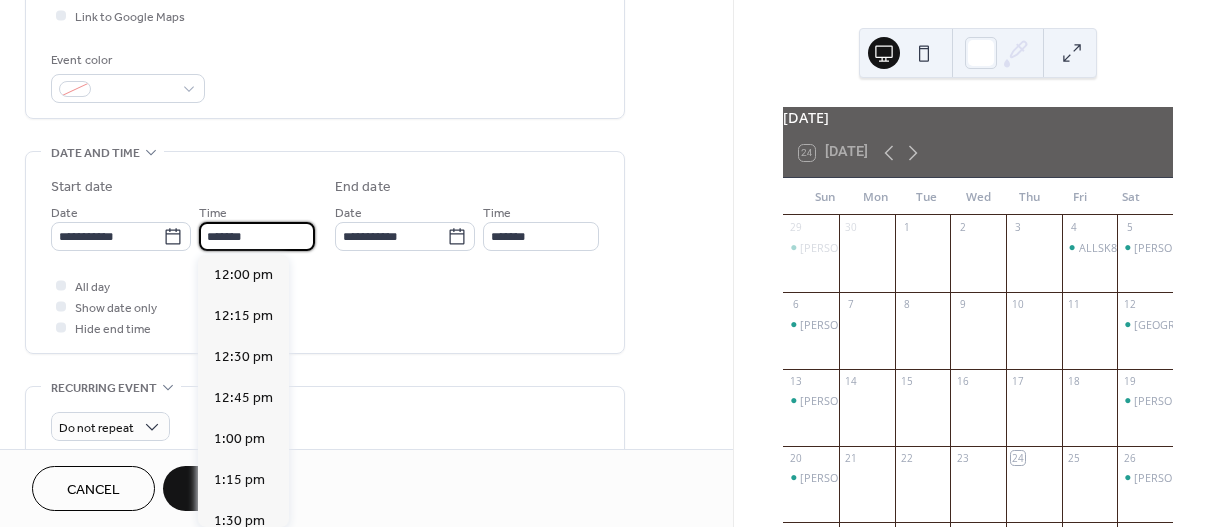 scroll, scrollTop: 2624, scrollLeft: 0, axis: vertical 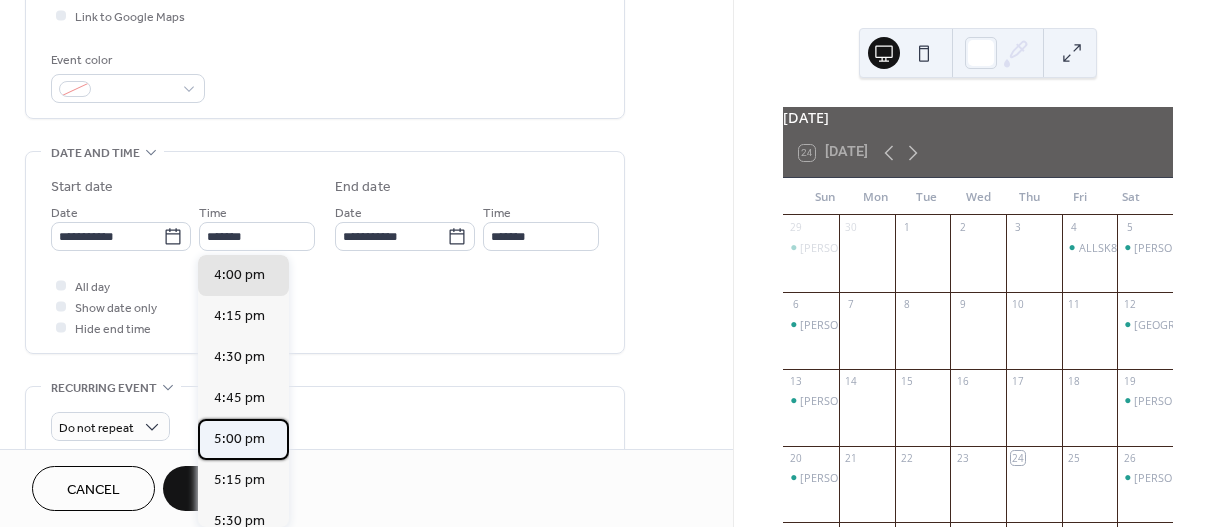 click on "5:00 pm" at bounding box center [239, 439] 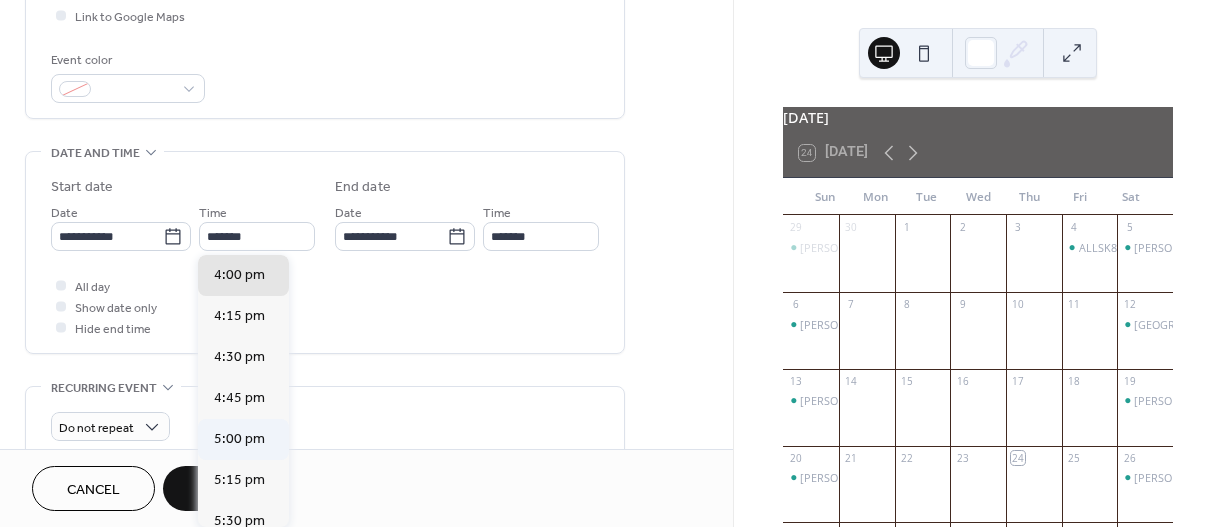 type on "*******" 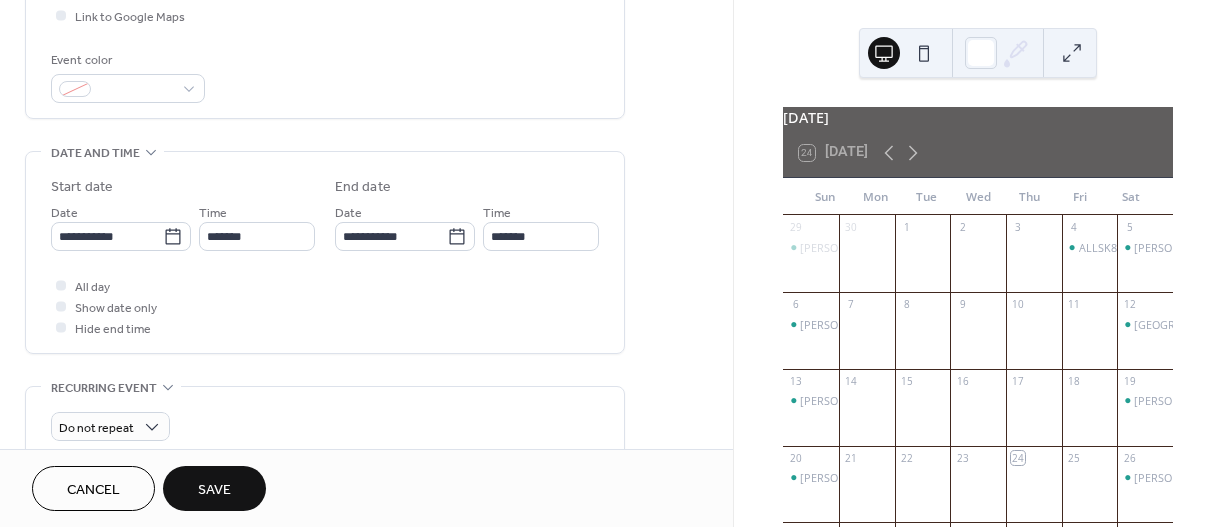 click on "Time *******" at bounding box center [541, 226] 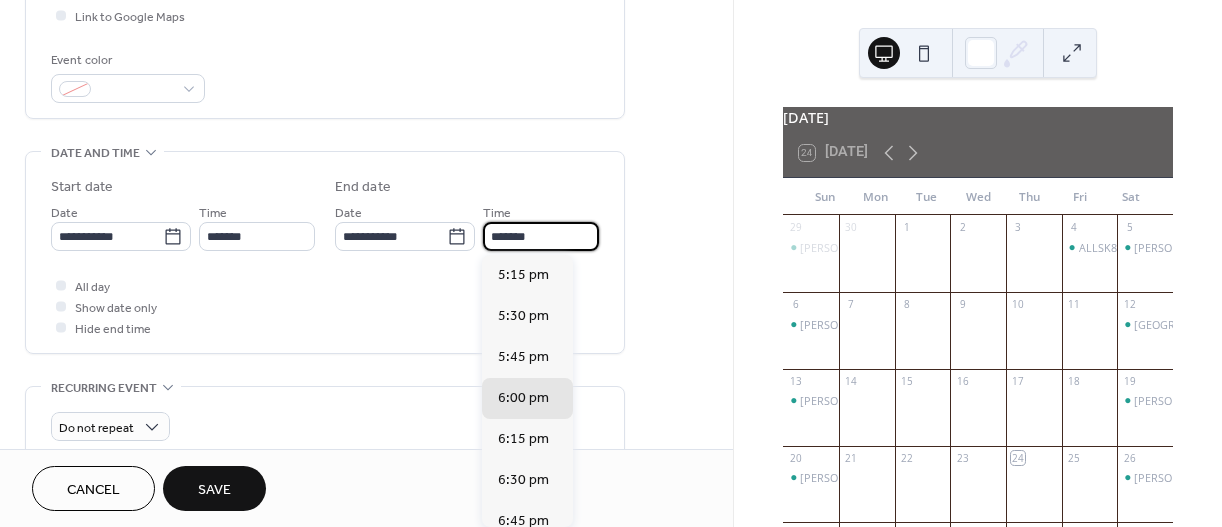 click on "*******" at bounding box center (541, 236) 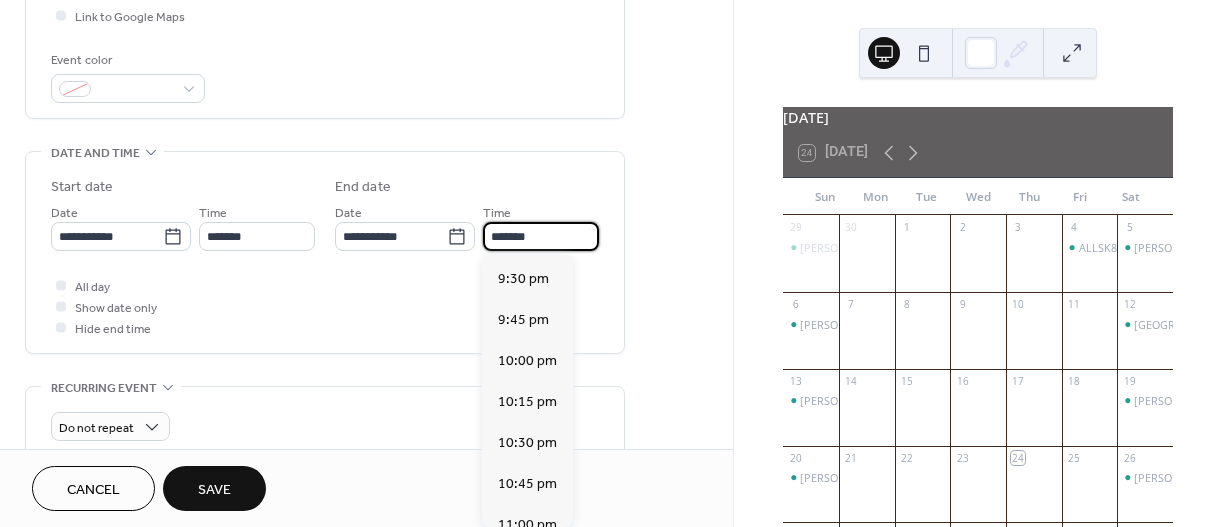 scroll, scrollTop: 835, scrollLeft: 0, axis: vertical 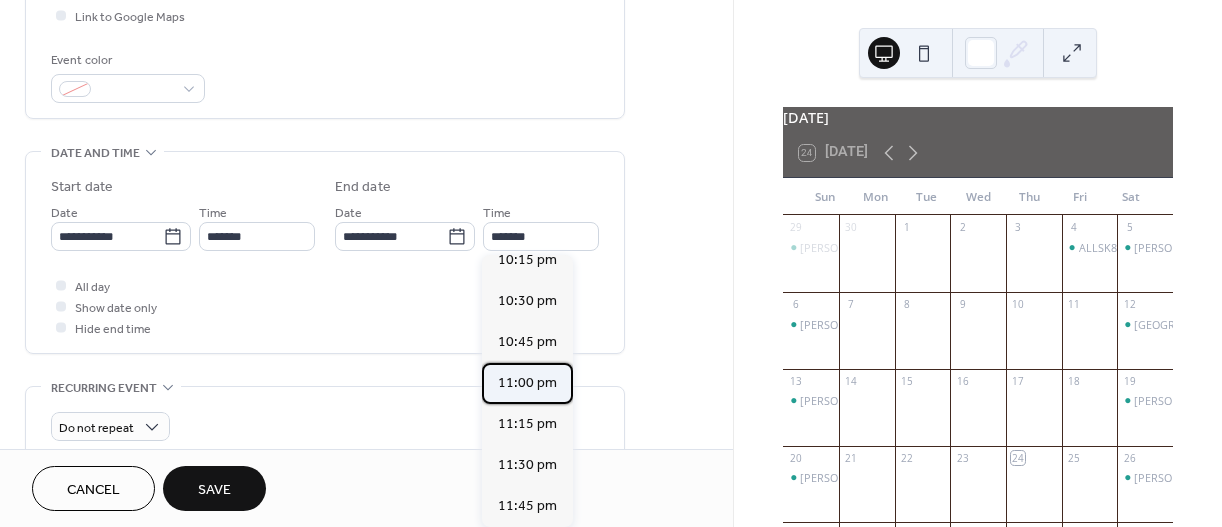 click on "11:00 pm" at bounding box center (527, 383) 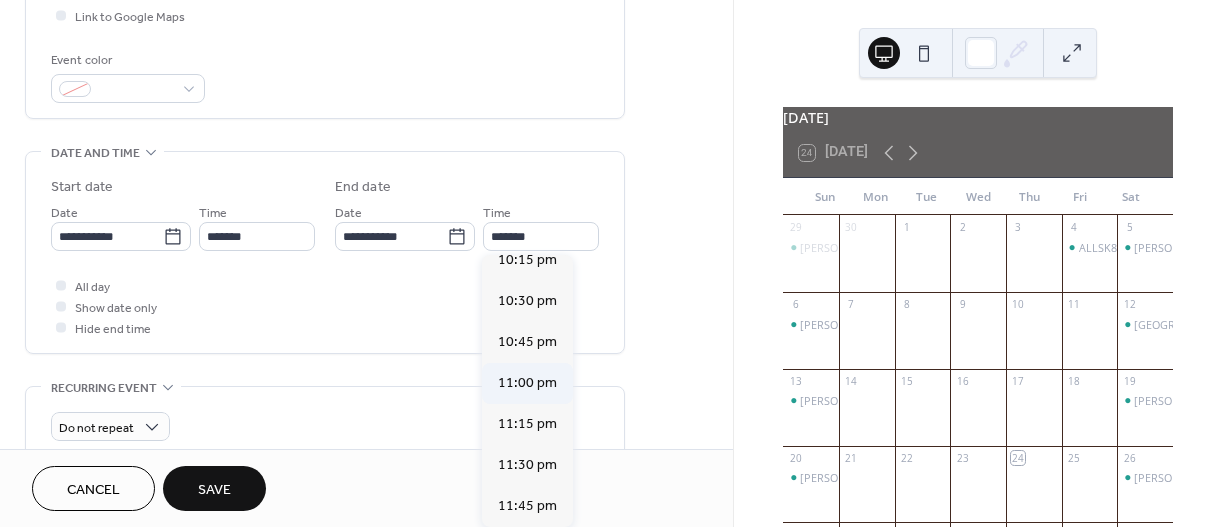 type on "********" 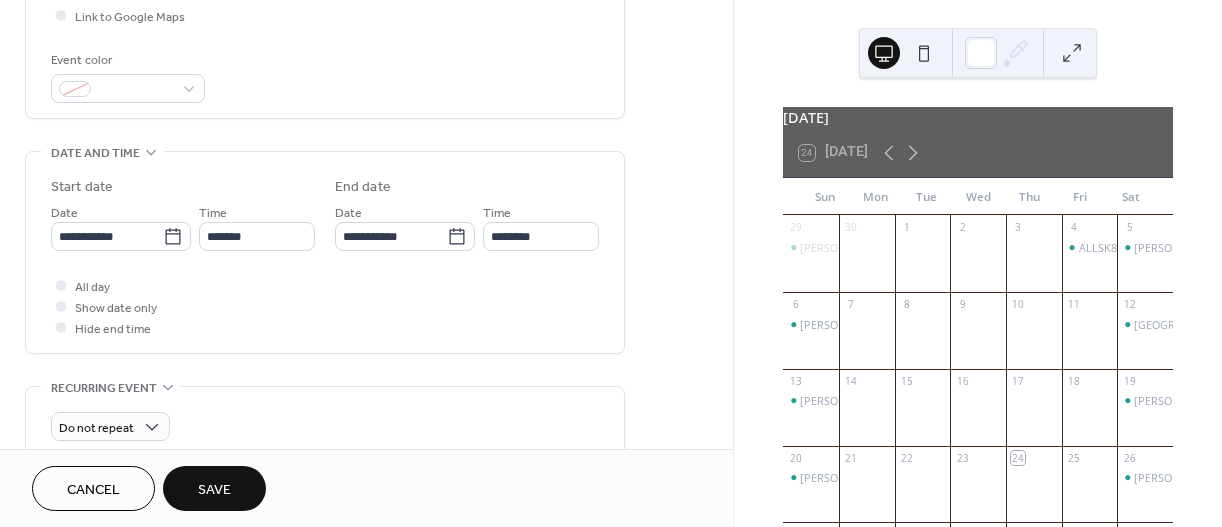 click on "Save" at bounding box center (214, 490) 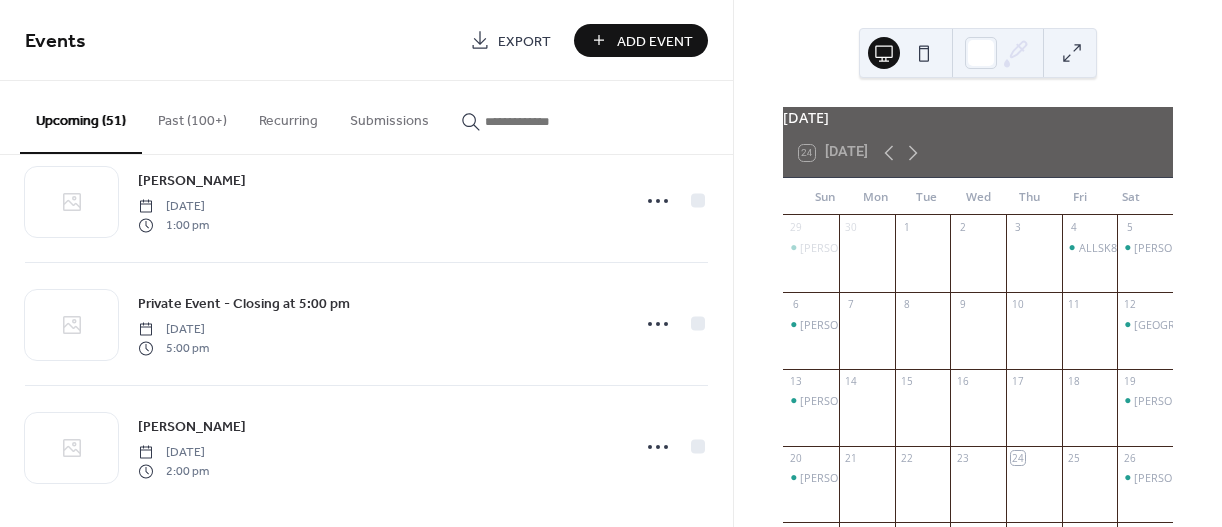 scroll, scrollTop: 3377, scrollLeft: 0, axis: vertical 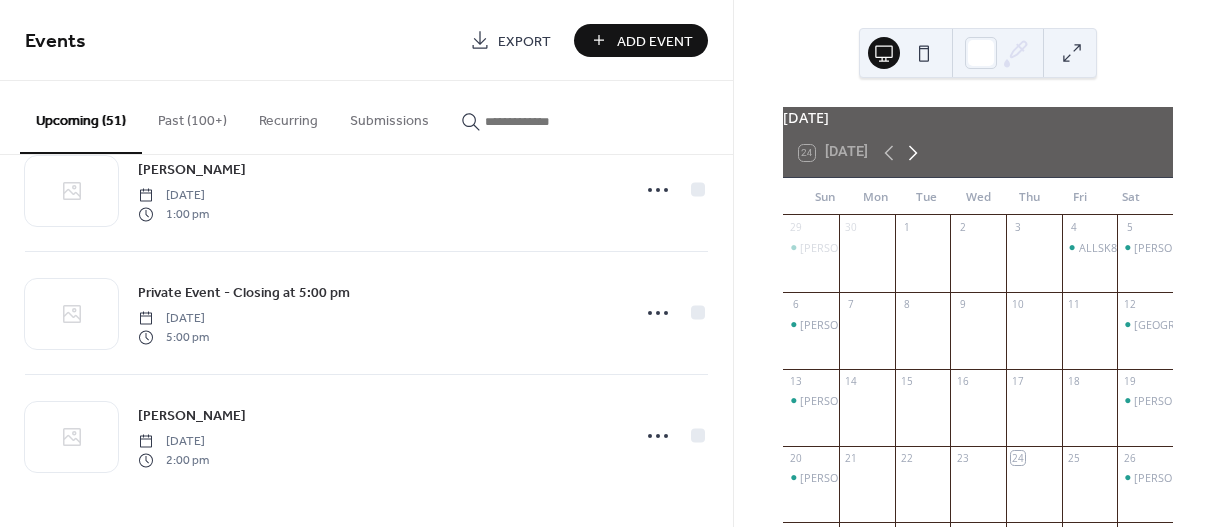 click 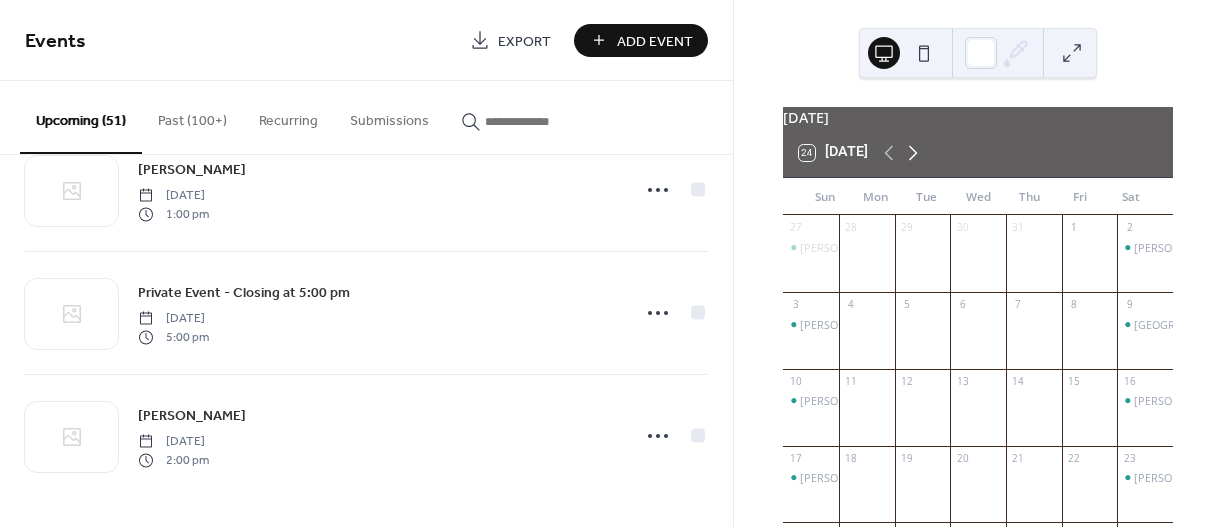 click 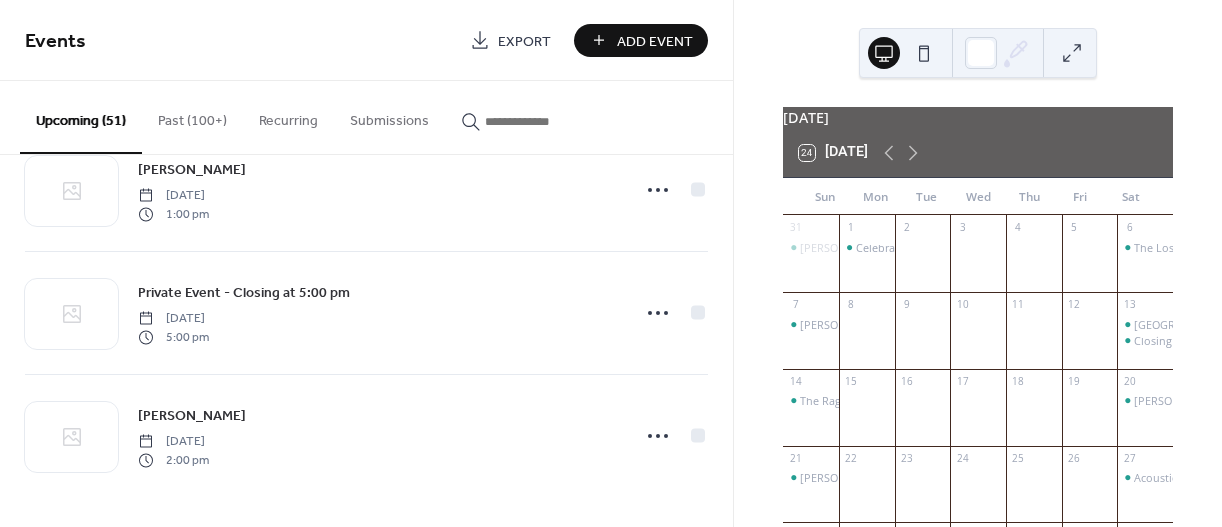 click on "[DATE] 24 [DATE] [PERSON_NAME] Tue Wed Thu Fri Sat 31 [PERSON_NAME] 1 Celebrate [DATE] with The Hopeless Semantics 2 3 4 5 6 The Lost Corner Vagabonds 7 [PERSON_NAME] 8 9 10 11 [GEOGRAPHIC_DATA] Closing at 5:00 pm for a private event 14 The Rag Weeds  ([PERSON_NAME] and [PERSON_NAME]) 15 16 17 18 19 20 [PERSON_NAME] and [PERSON_NAME] 21 [PERSON_NAME] 22 23 24 25 26 27 Acoustic Soul 28 [PERSON_NAME] and [PERSON_NAME] 29 30 1 2 3 4 [PERSON_NAME] and Friends Private Event - Closing at 5:00 pm 5 6 7 8 9 [GEOGRAPHIC_DATA] Private Event - Closing at 5:00 pm" at bounding box center (978, 263) 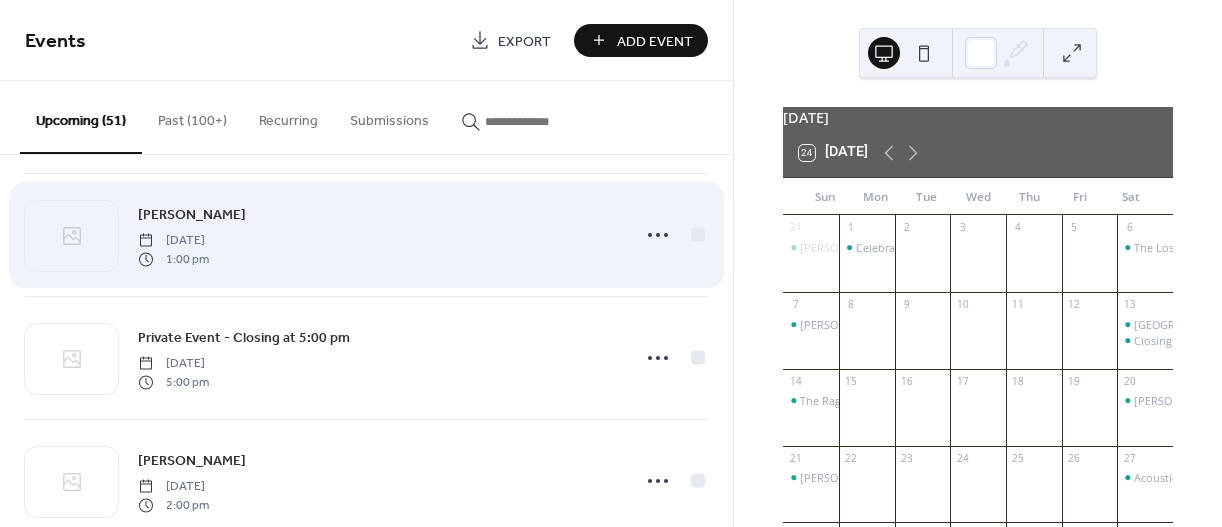 scroll, scrollTop: 3377, scrollLeft: 0, axis: vertical 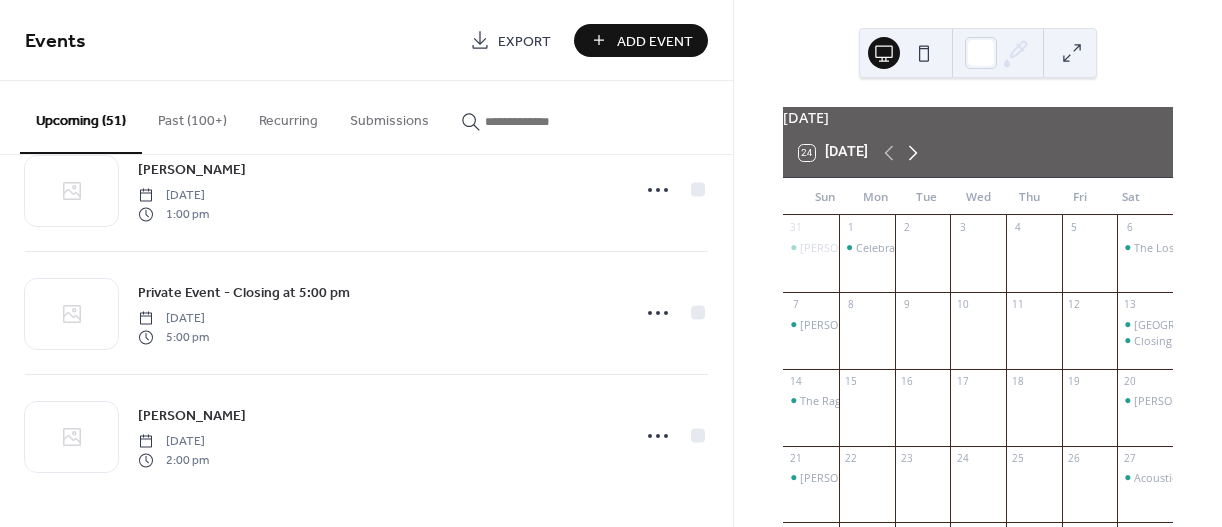 click 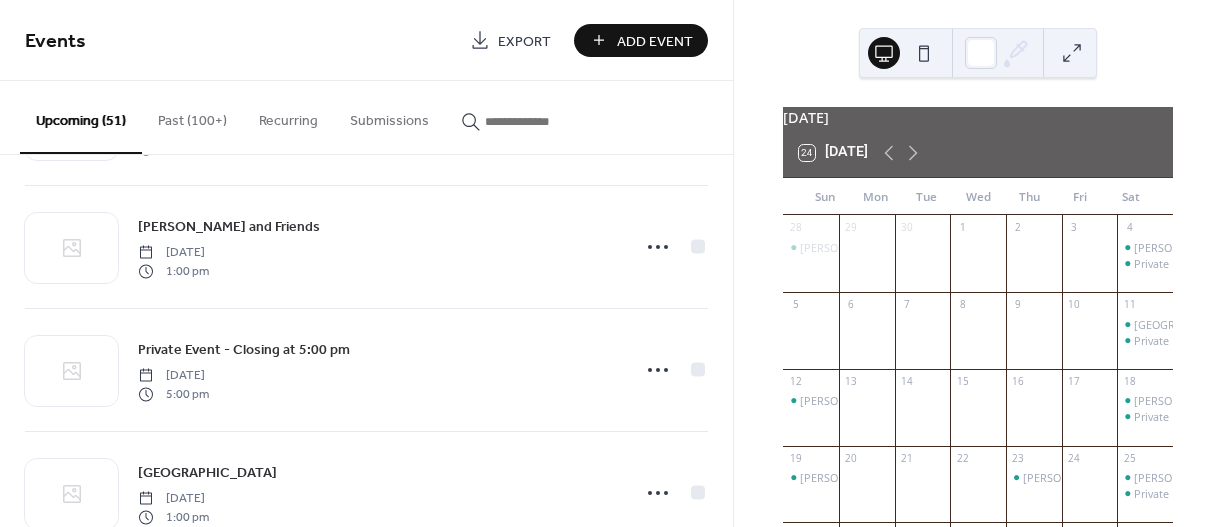 scroll, scrollTop: 2677, scrollLeft: 0, axis: vertical 